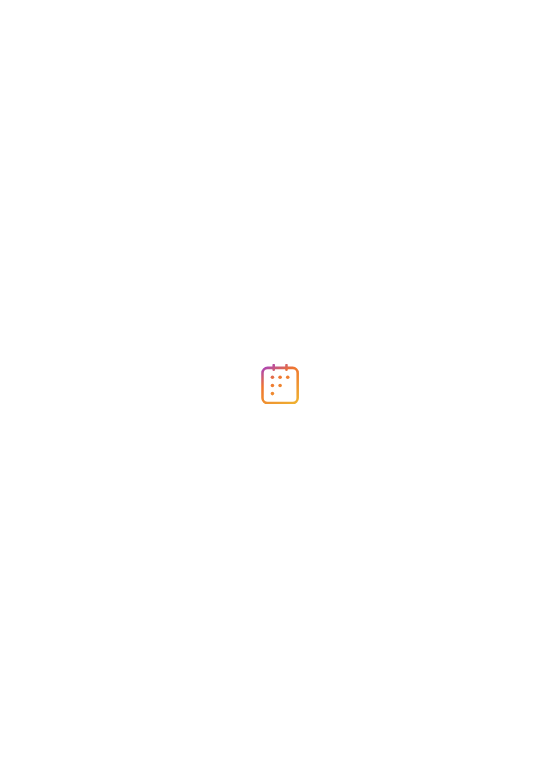 scroll, scrollTop: 0, scrollLeft: 0, axis: both 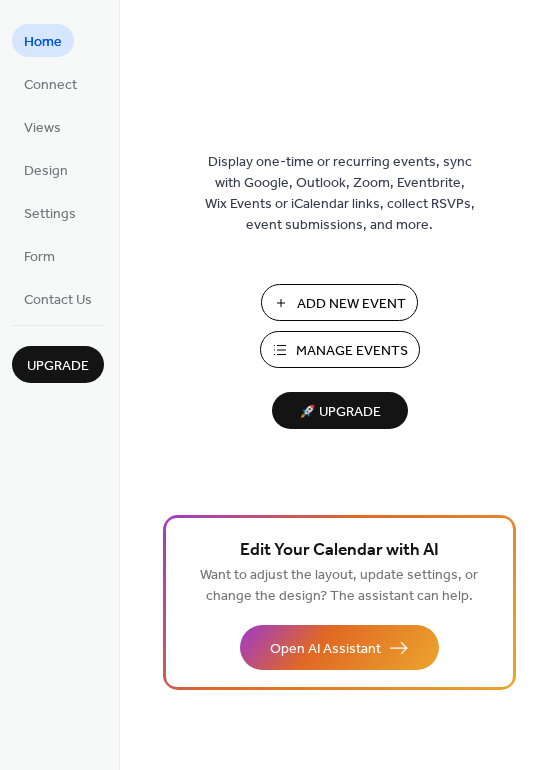 click on "Manage Events" at bounding box center (352, 351) 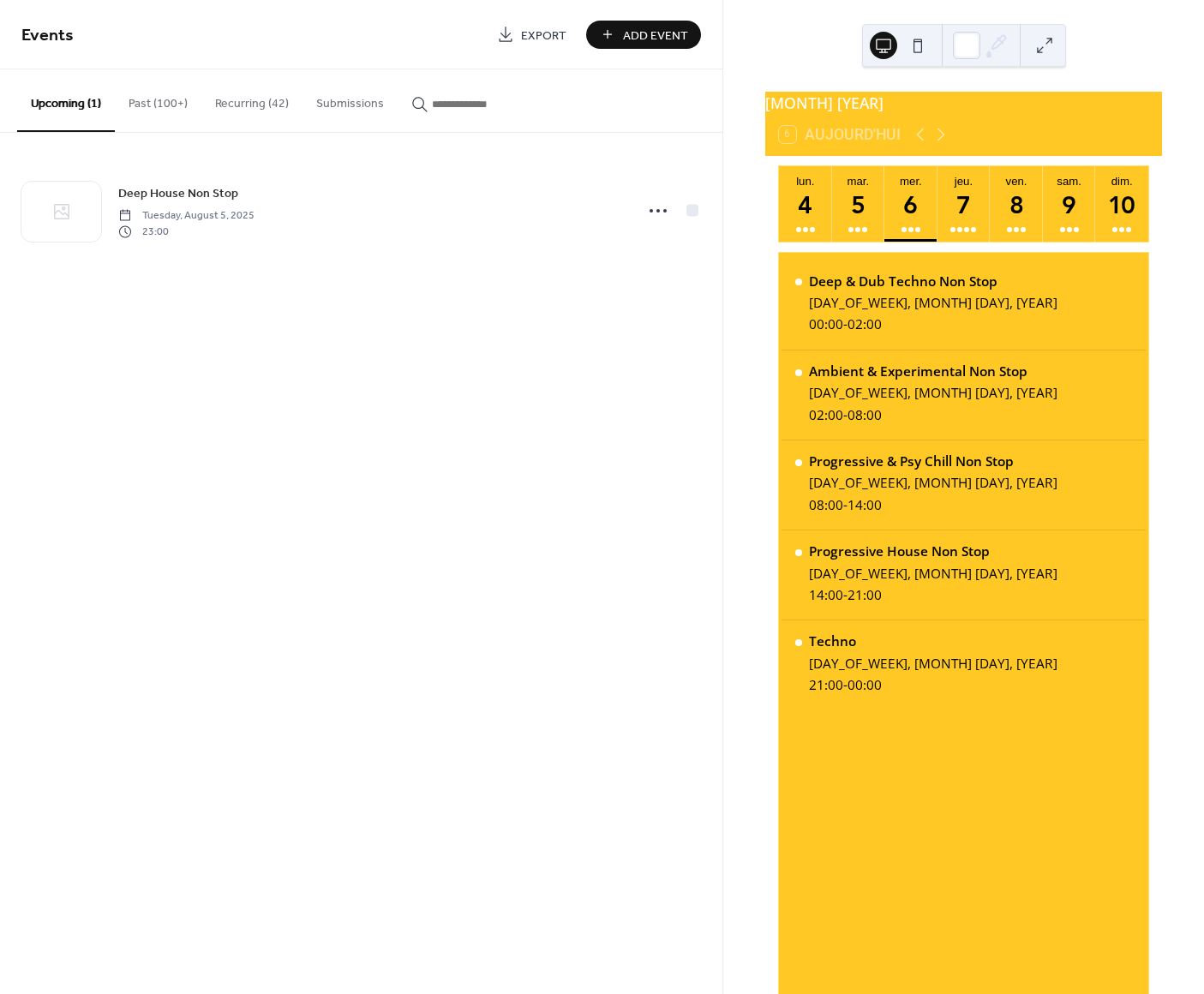 scroll, scrollTop: 0, scrollLeft: 0, axis: both 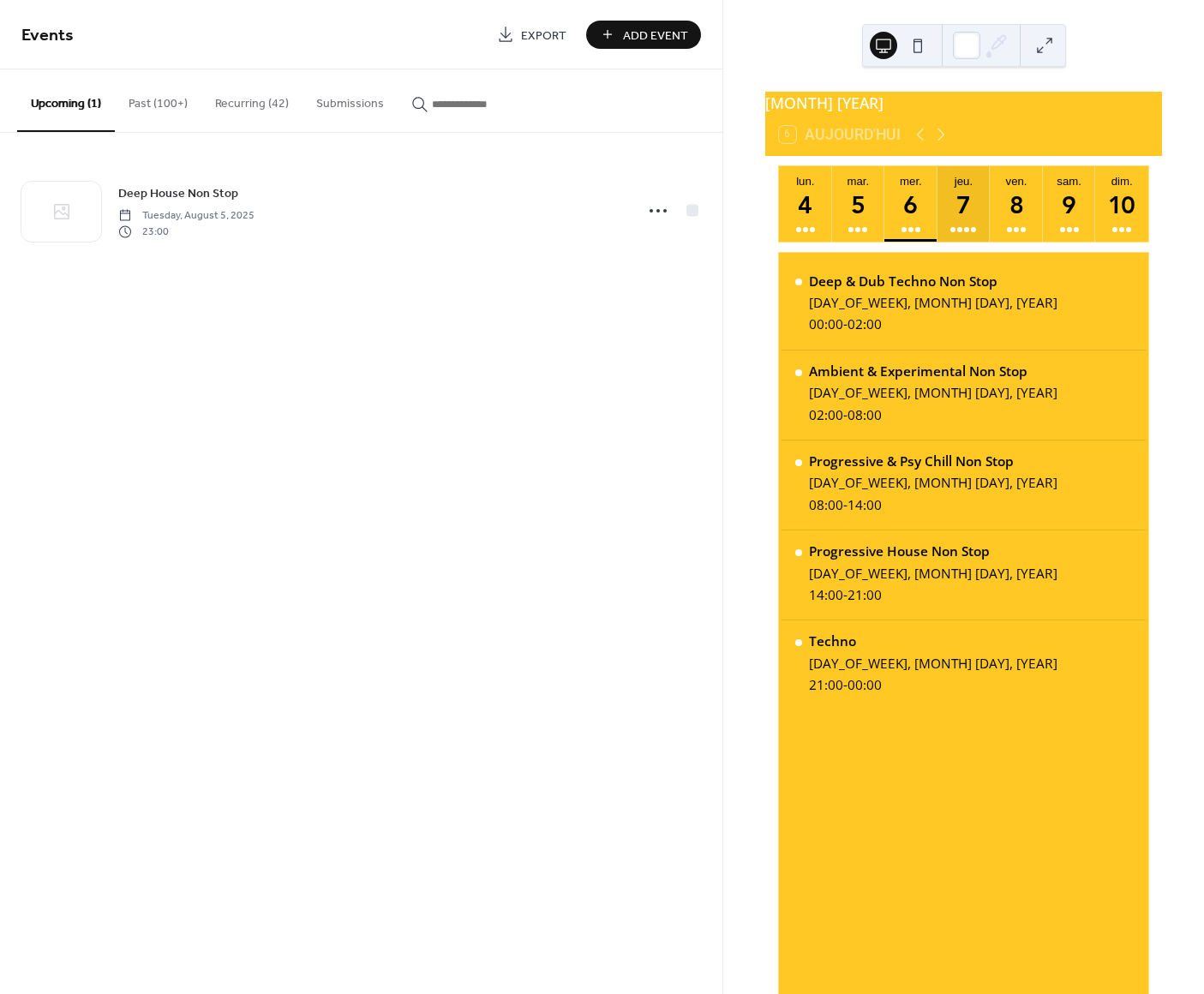 click on "7" at bounding box center (963, 204) 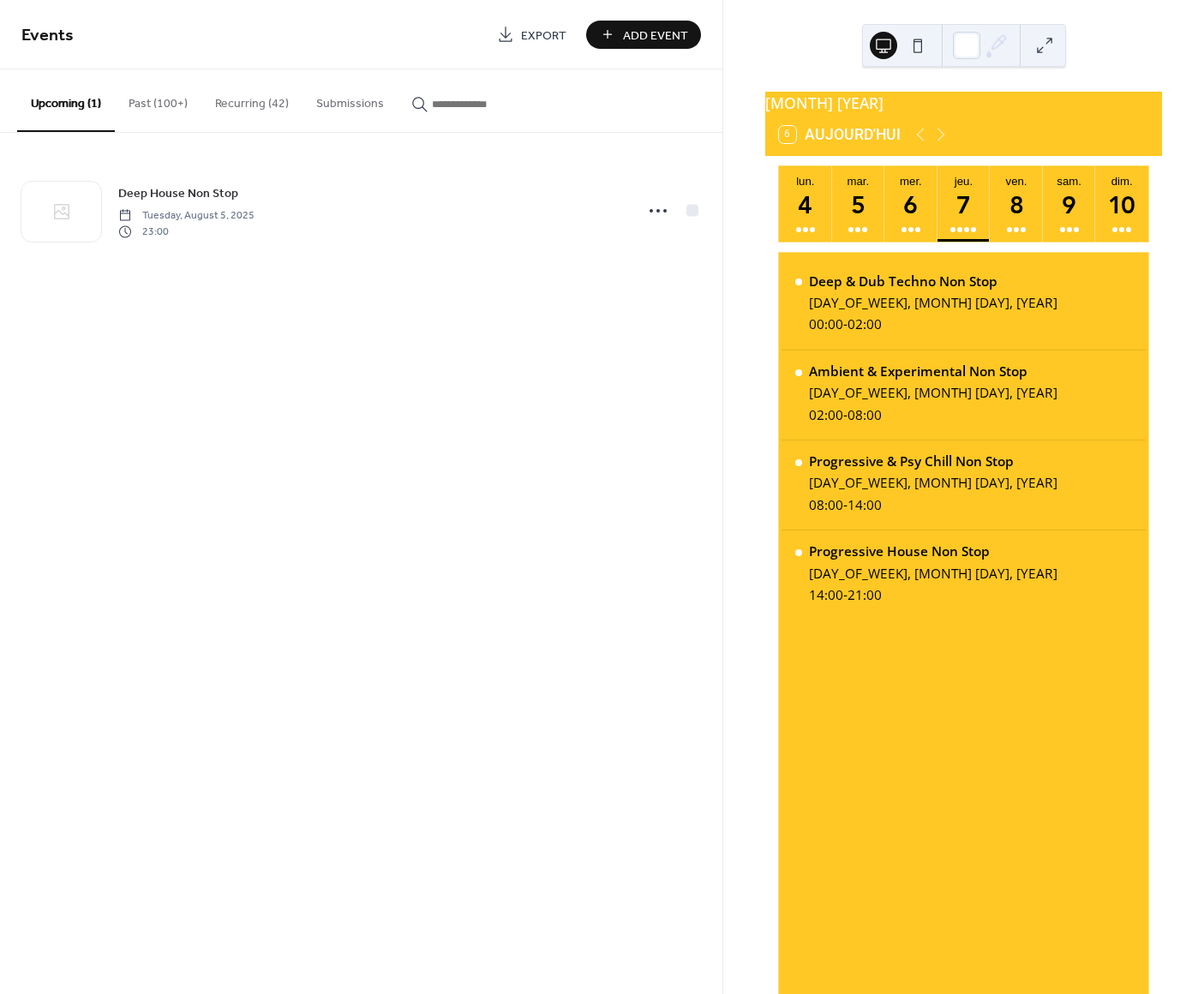 click on "Past (100+)" at bounding box center (158, 99) 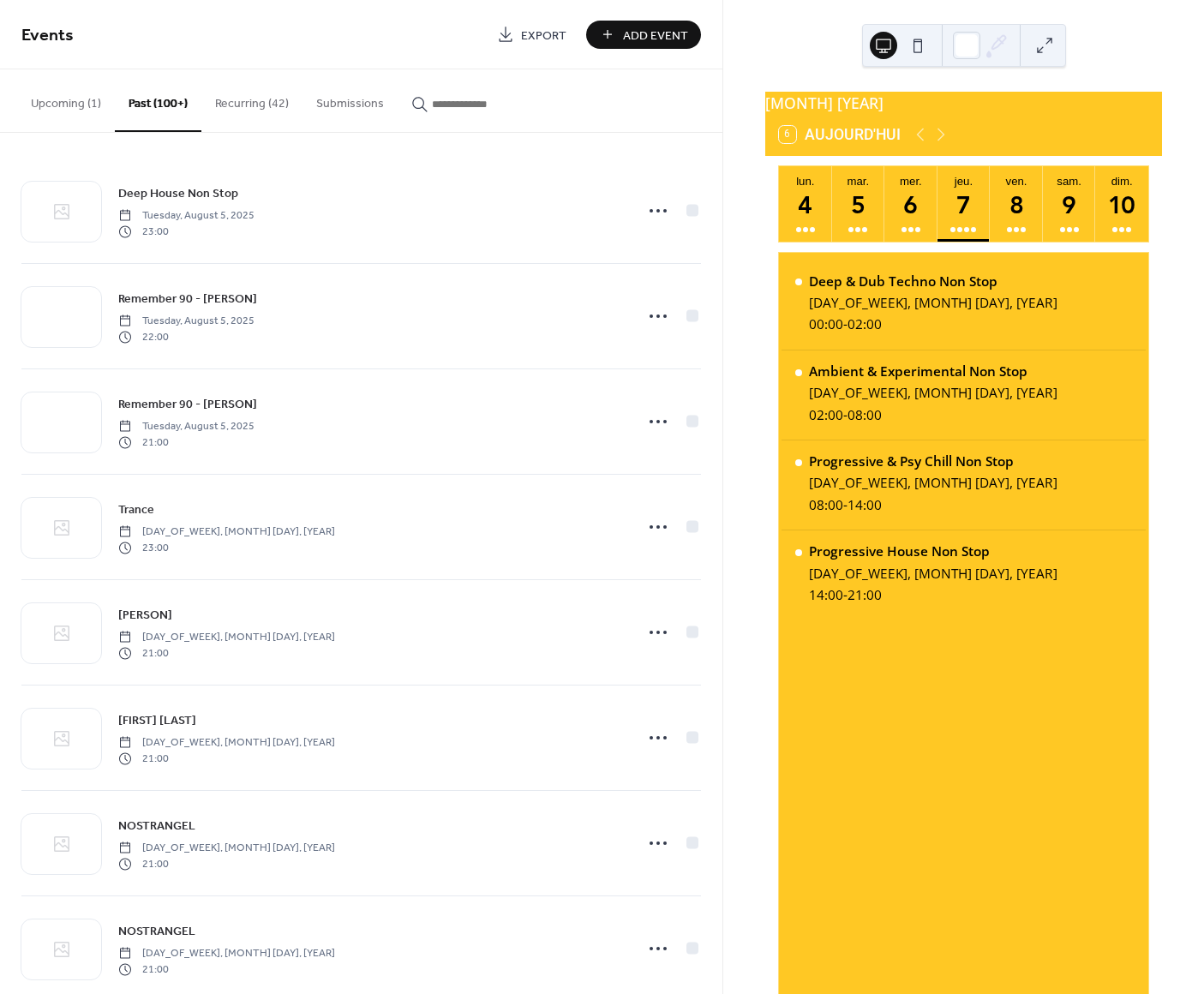 click on "Add Event" at bounding box center (656, 35) 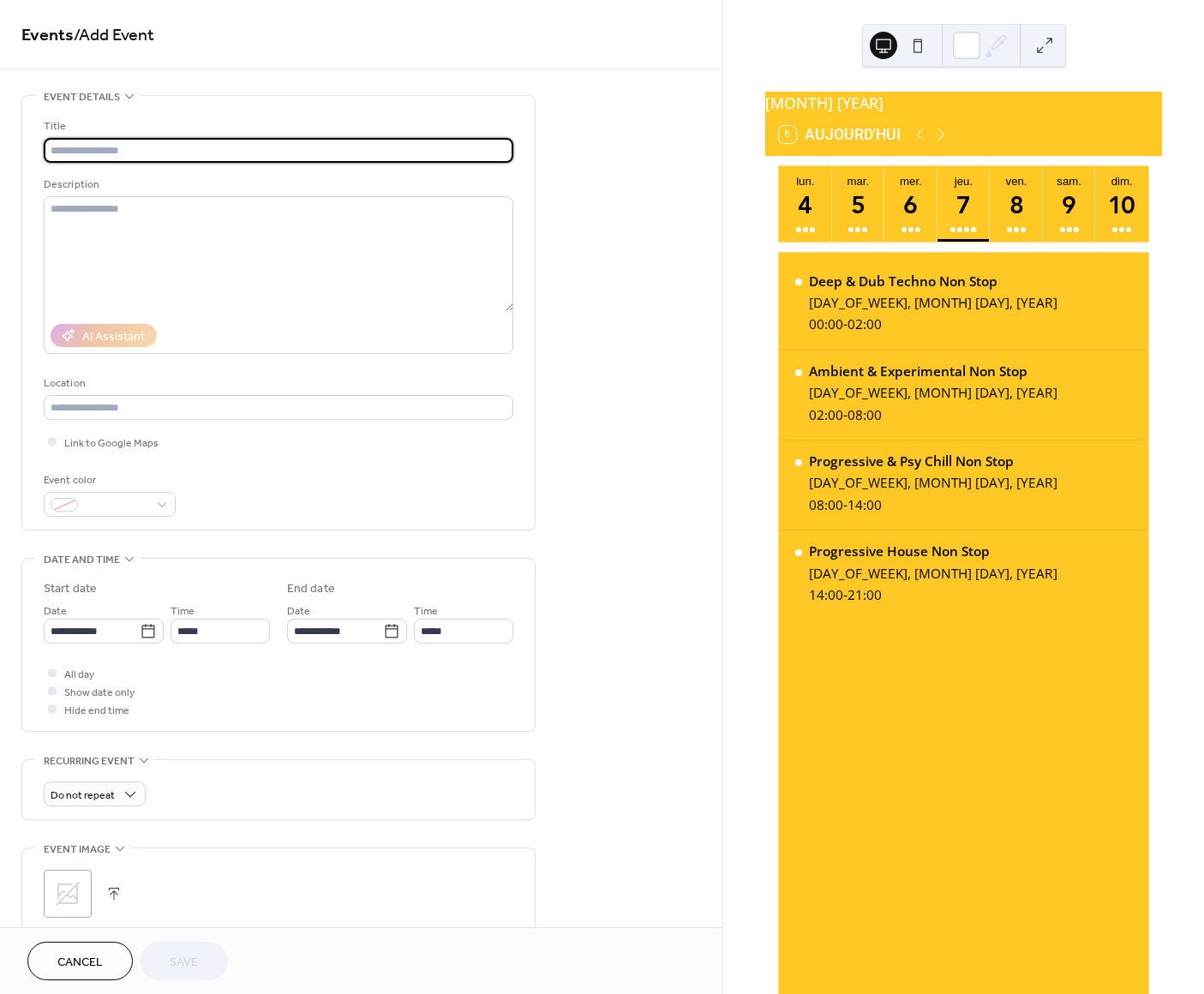click at bounding box center [279, 150] 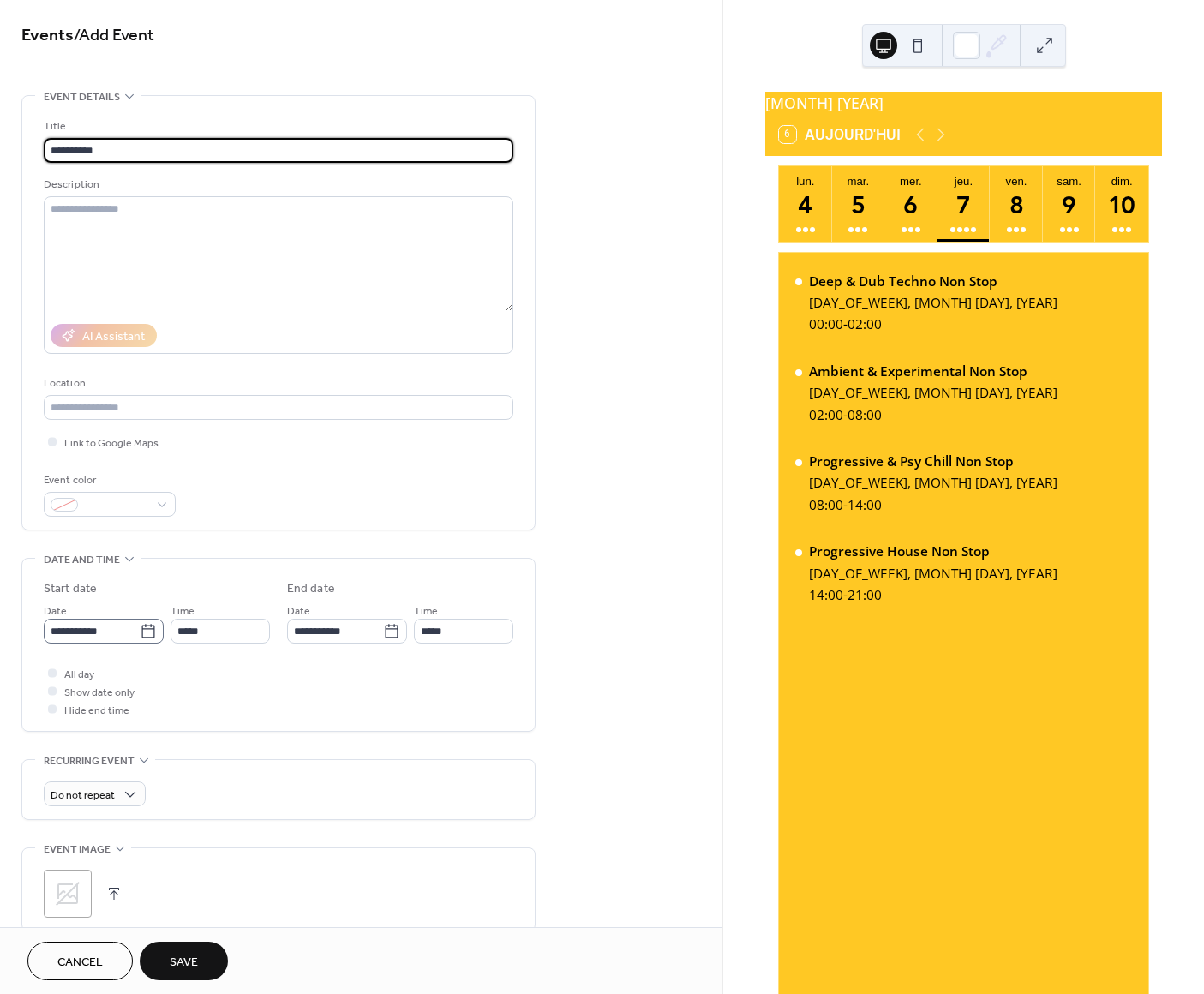 type on "**********" 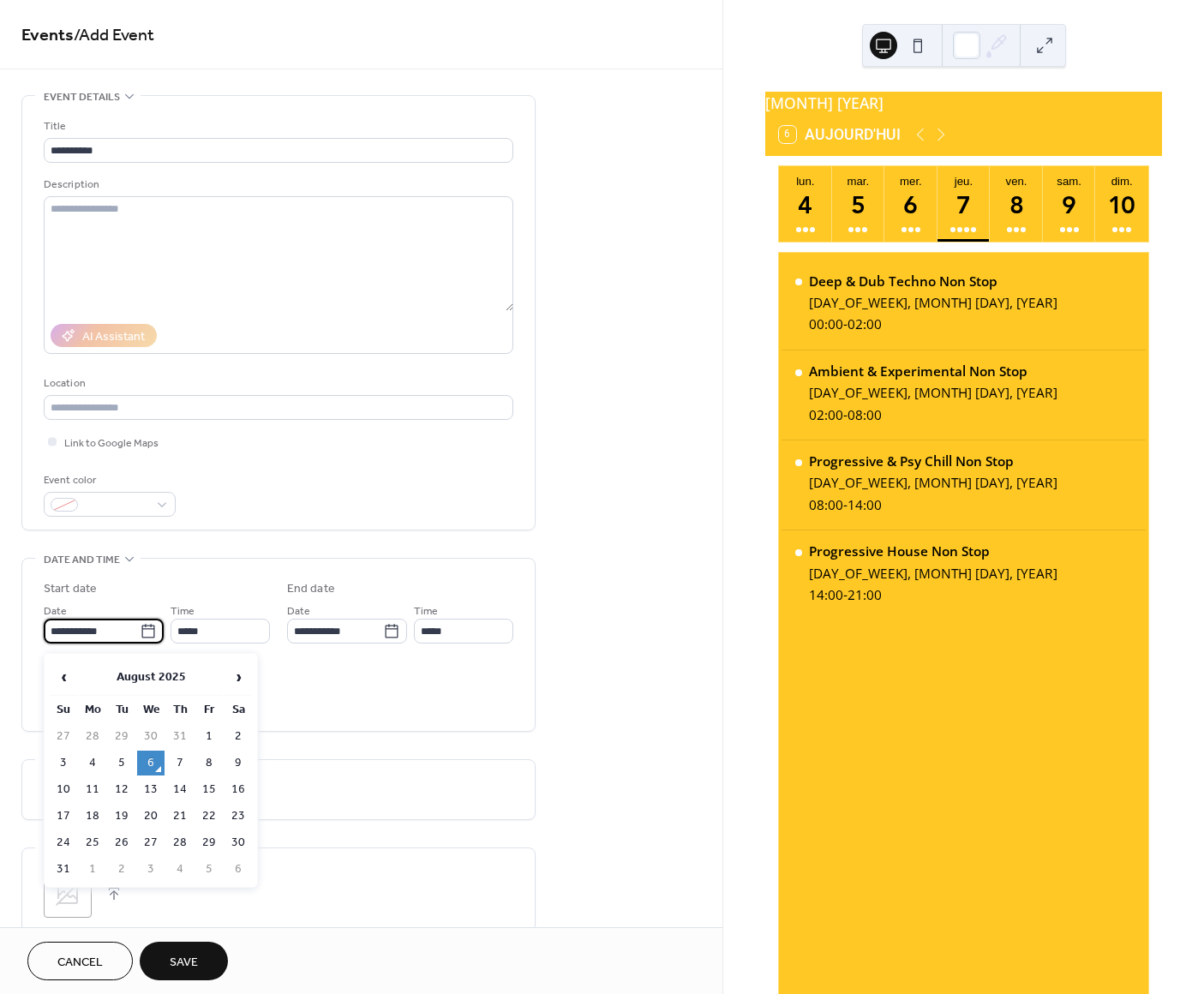 click on "**********" at bounding box center (92, 631) 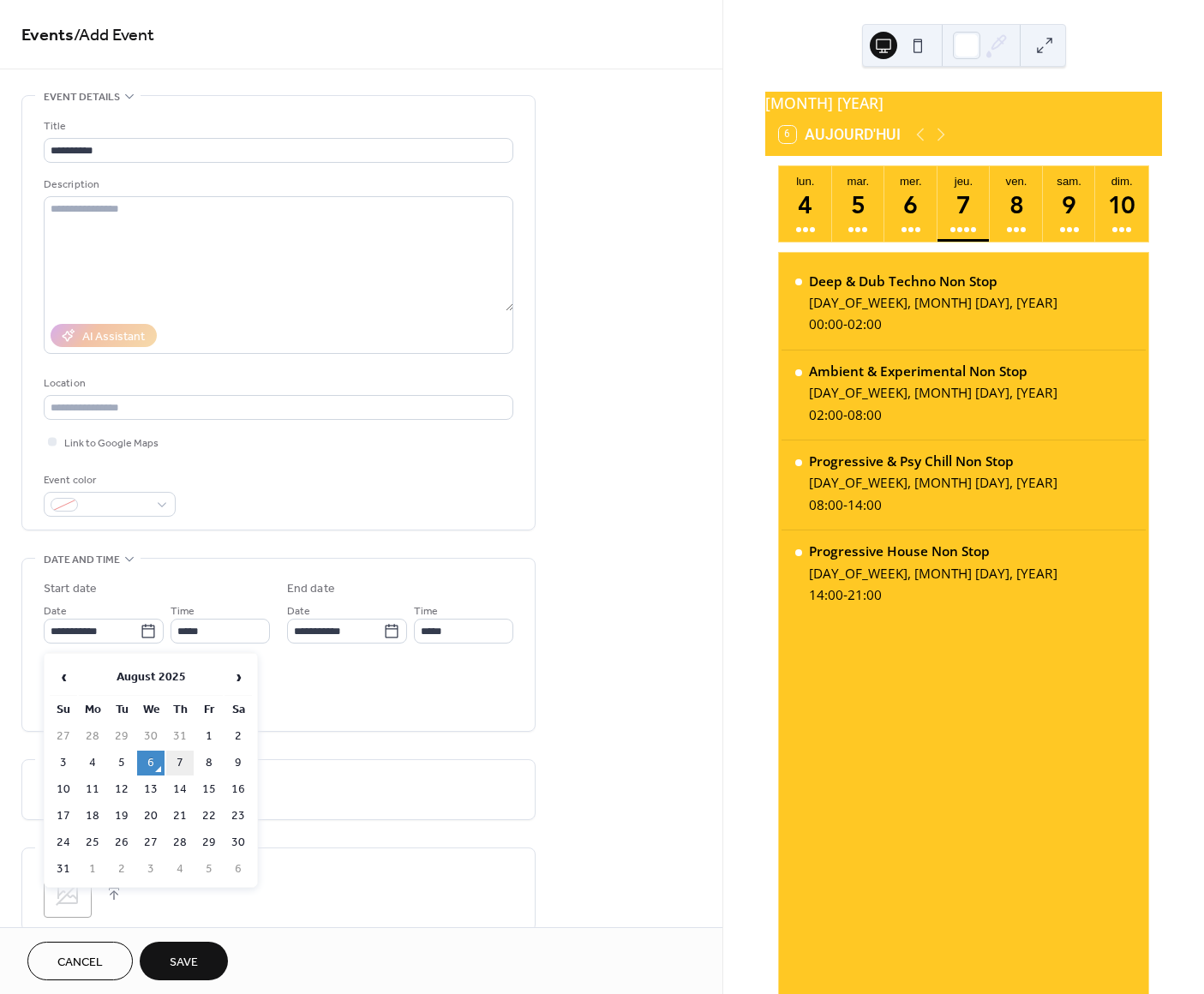 click on "7" at bounding box center [180, 763] 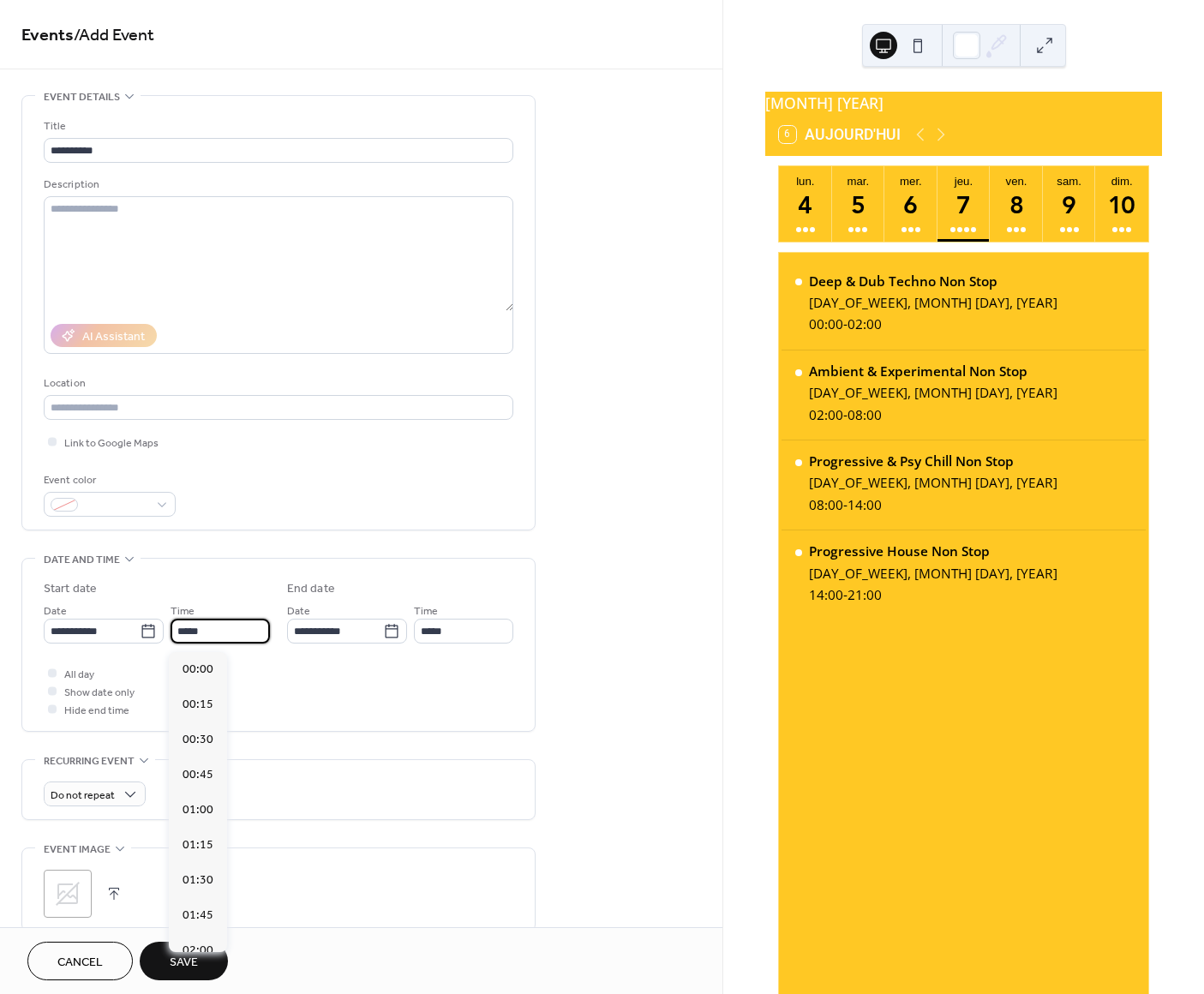 click on "*****" at bounding box center (220, 631) 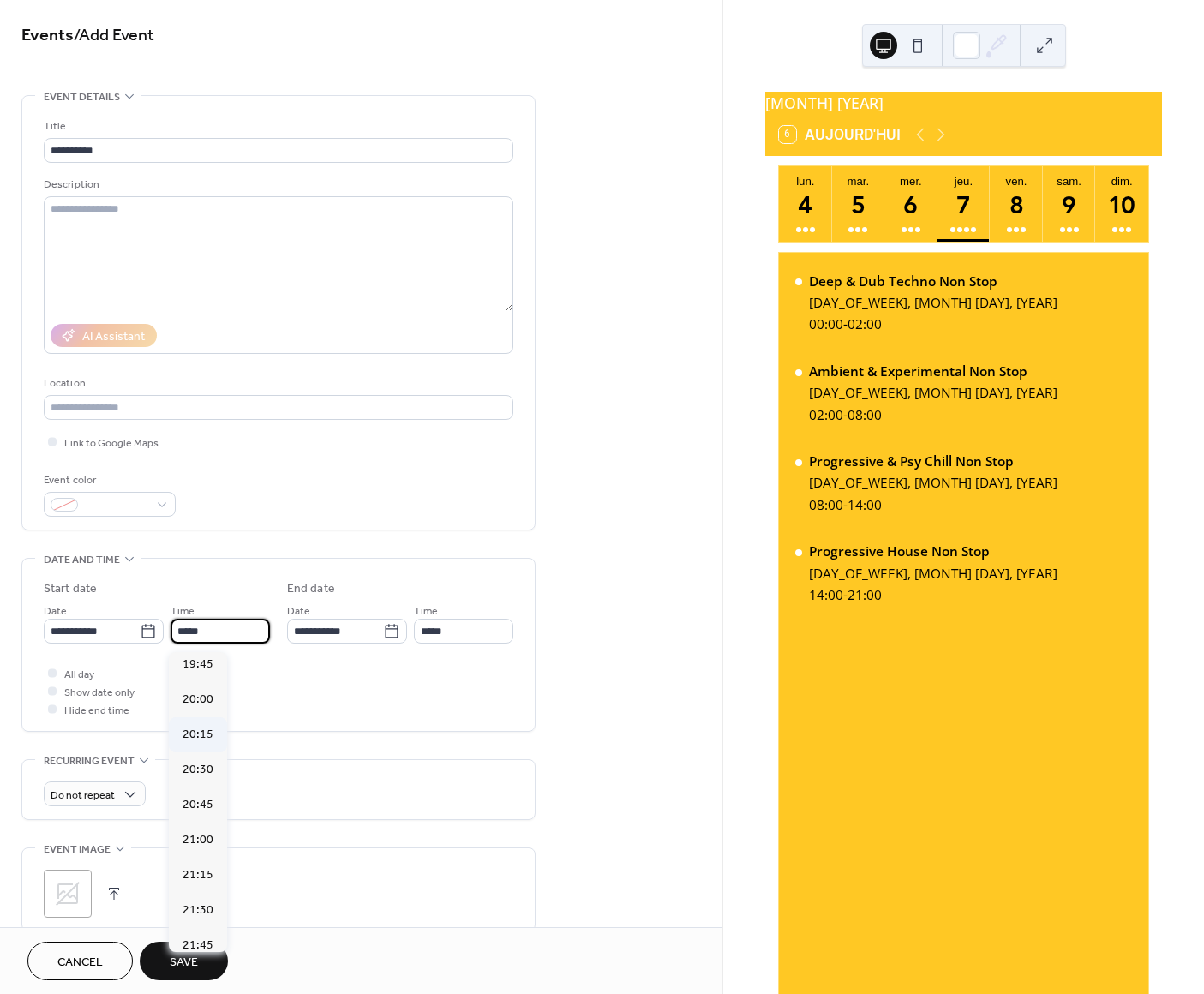 scroll, scrollTop: 2782, scrollLeft: 0, axis: vertical 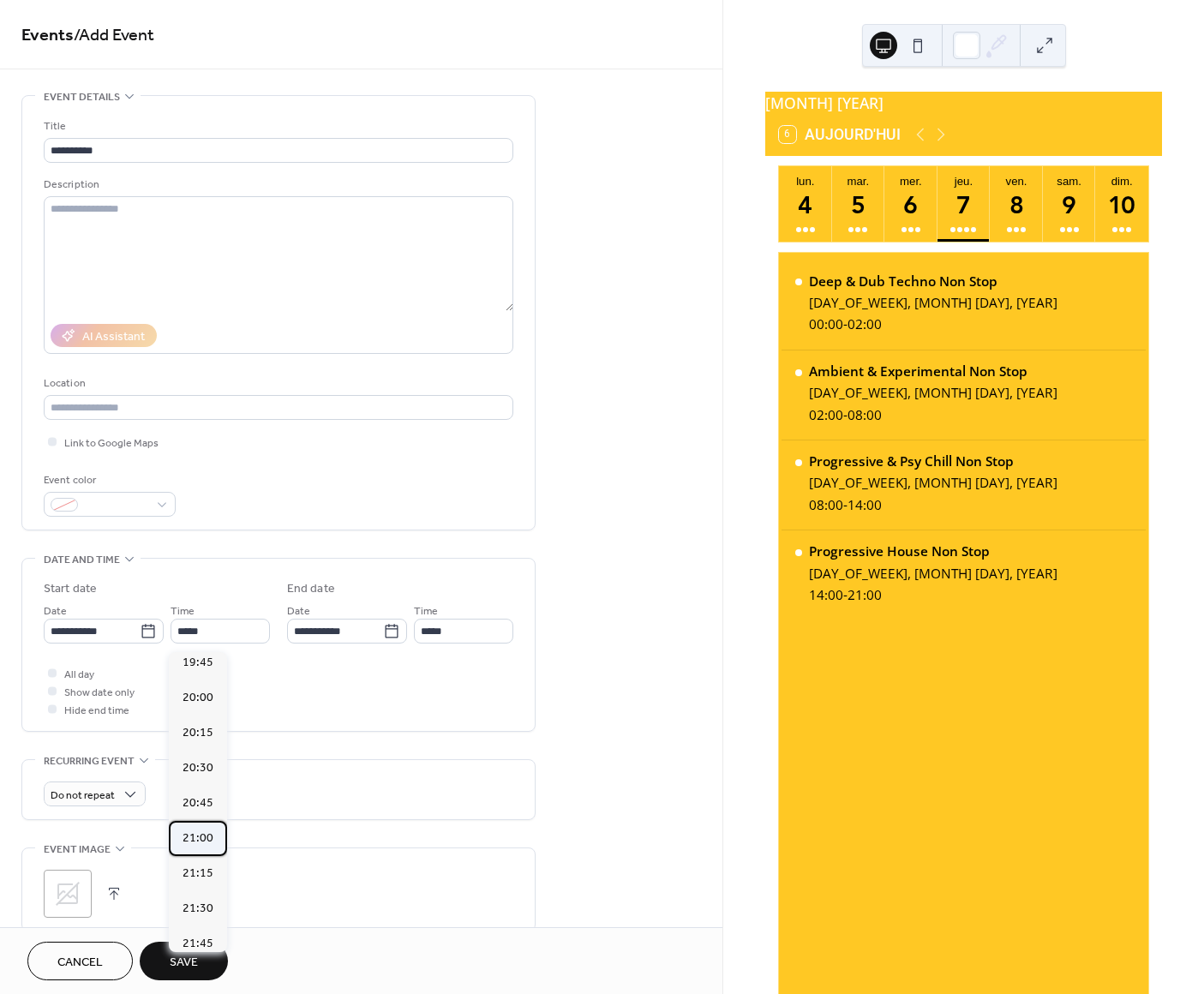 click on "21:00" at bounding box center [198, 838] 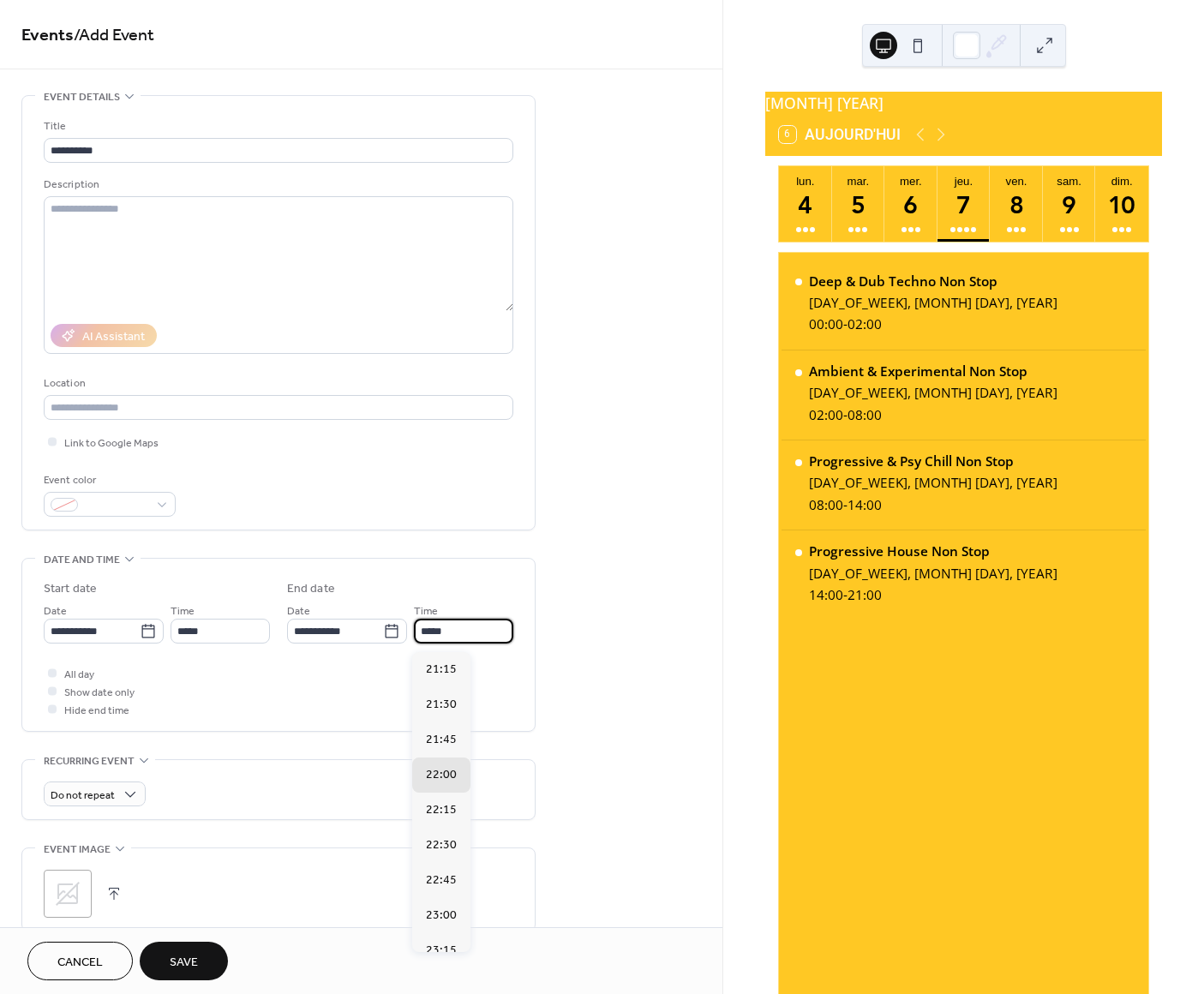 click on "*****" at bounding box center [464, 631] 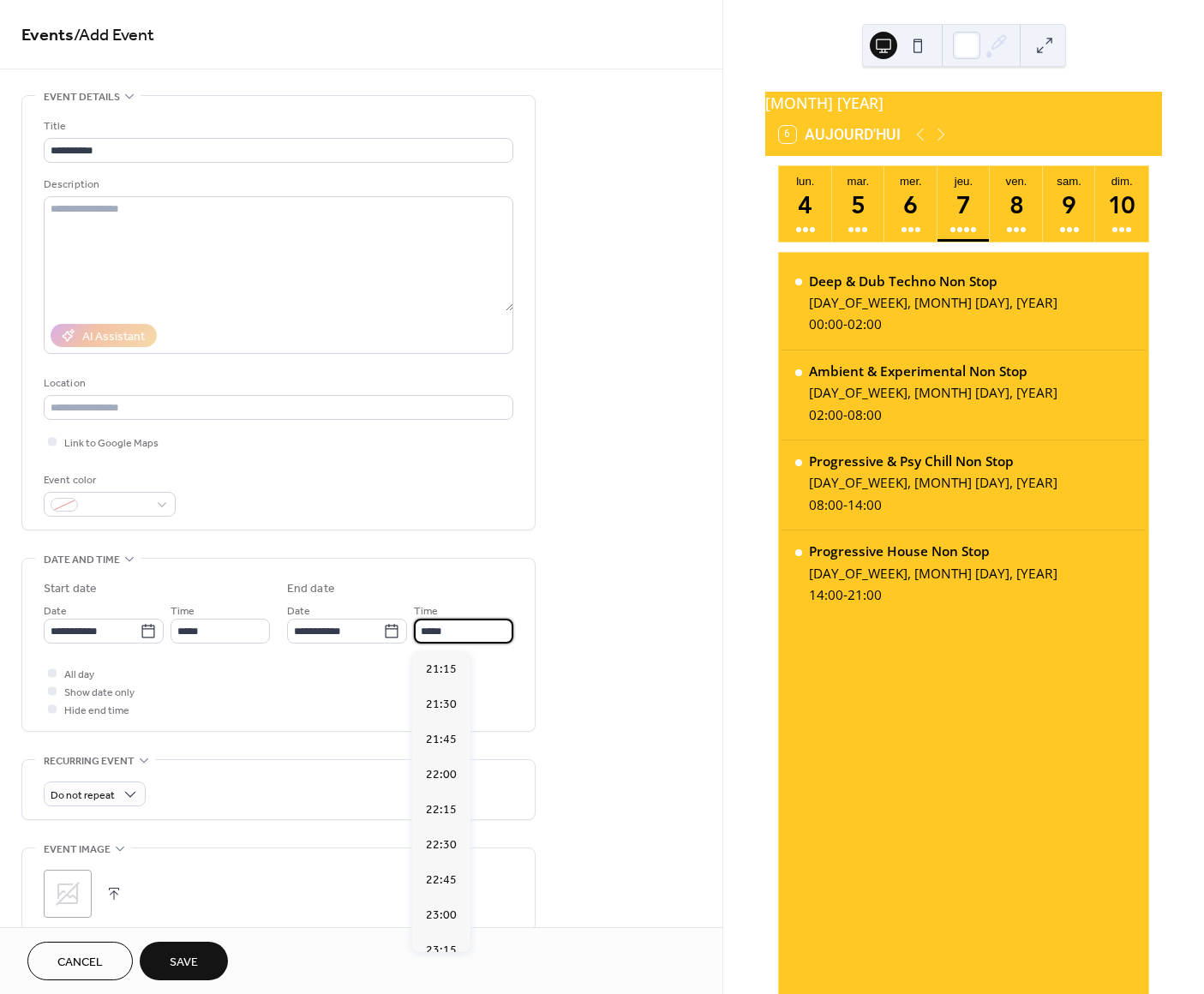 type on "*****" 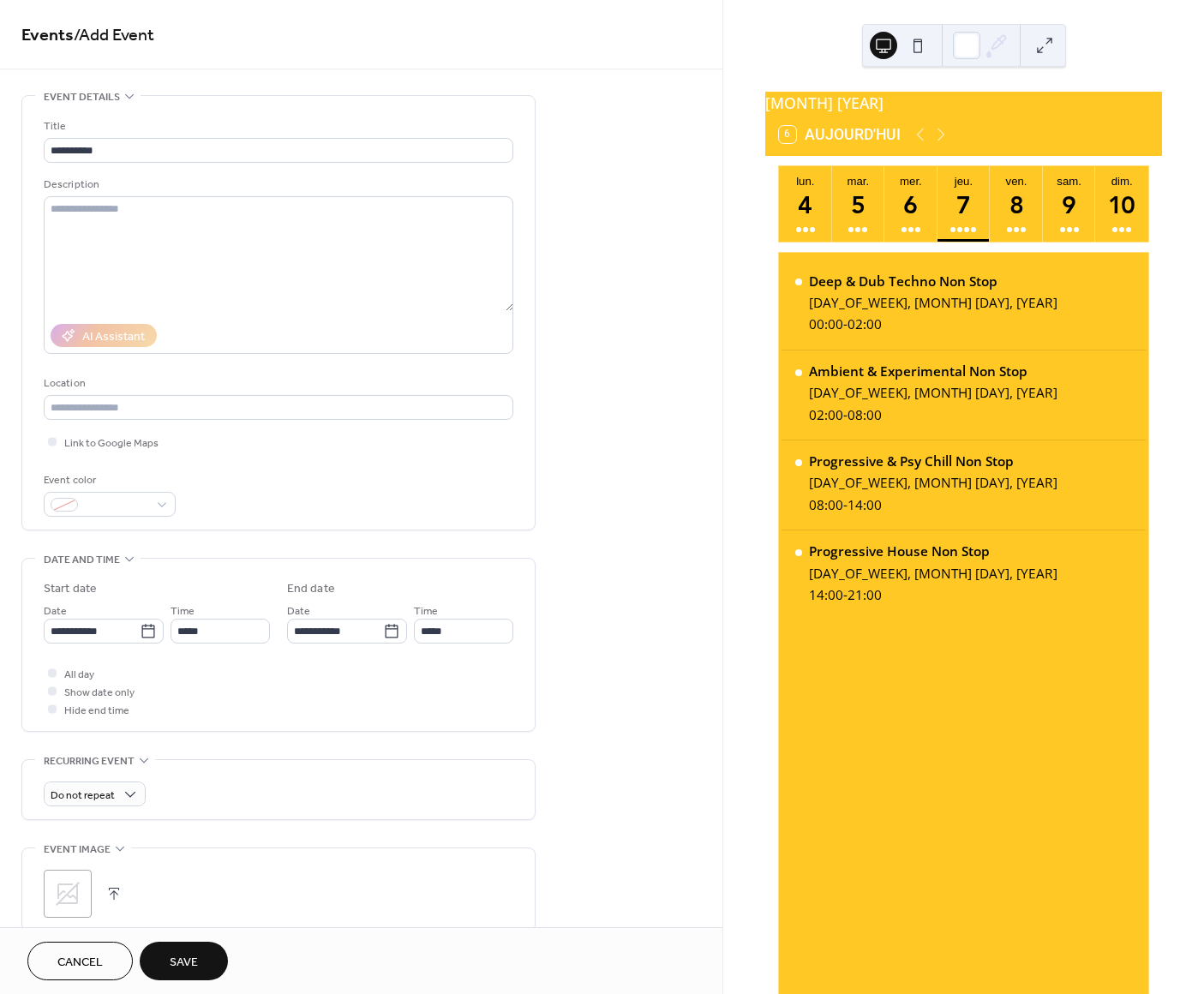 click on "Save" at bounding box center (183, 962) 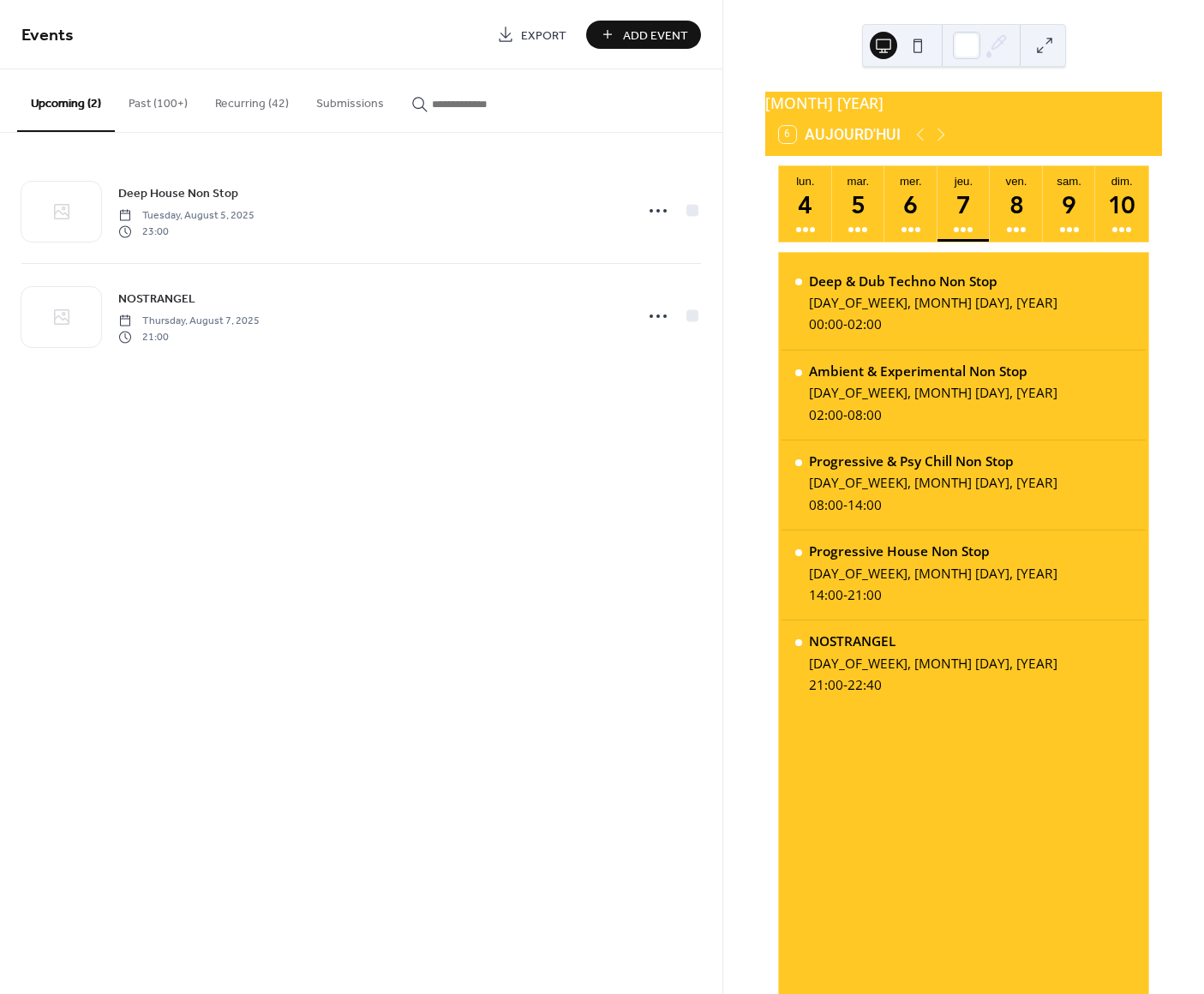 click on "Past (100+)" at bounding box center (158, 99) 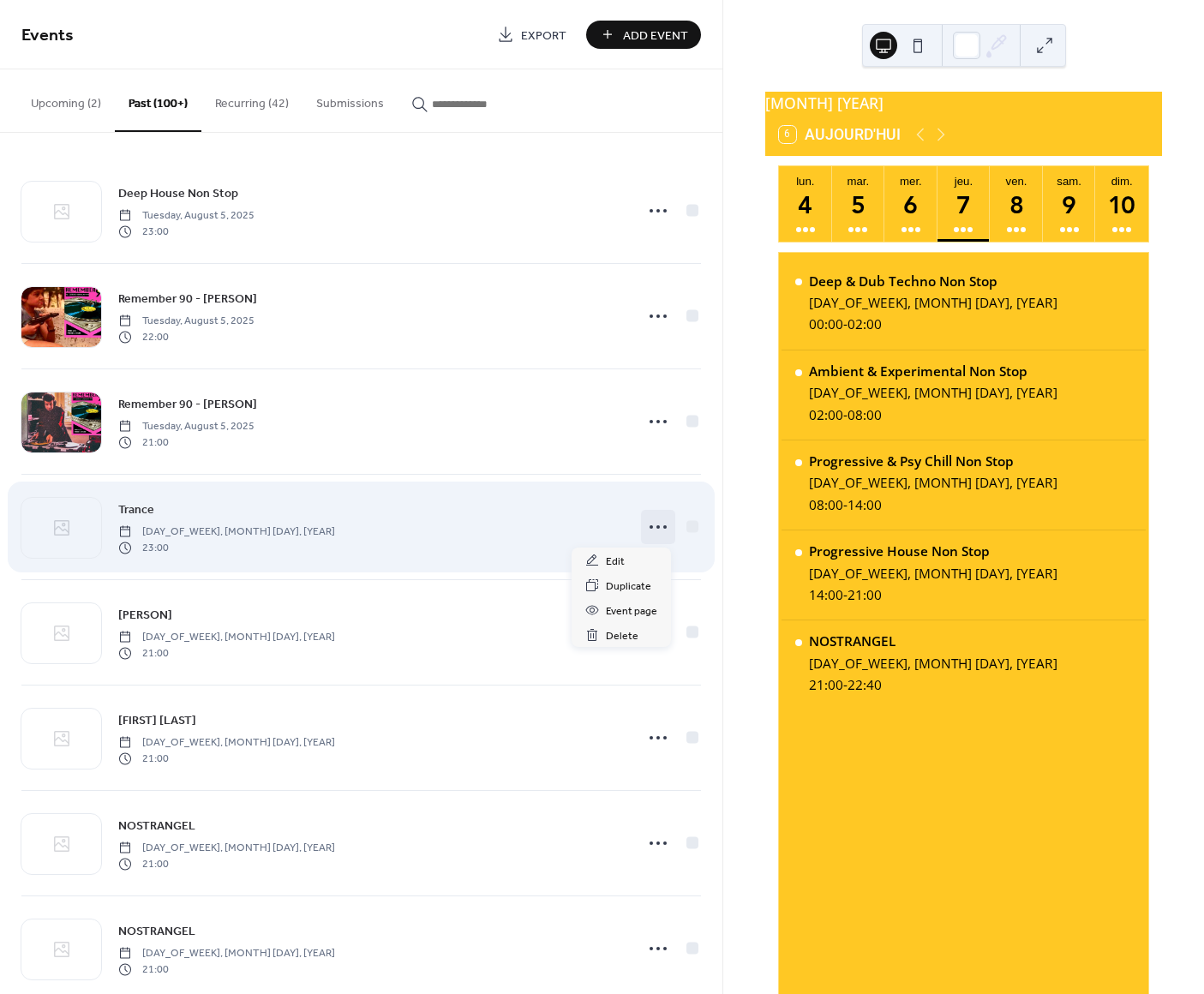 click 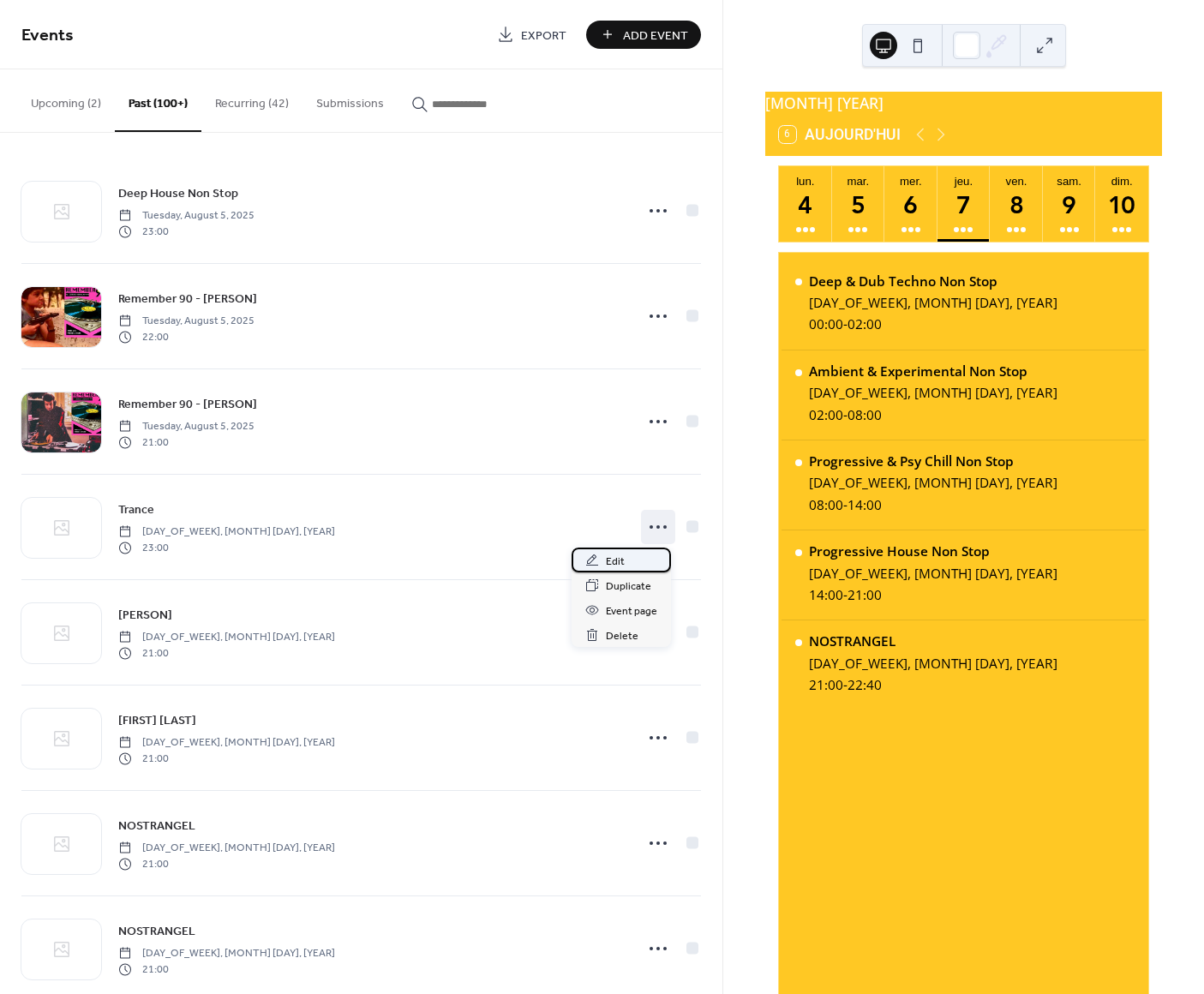 click on "Edit" at bounding box center (615, 561) 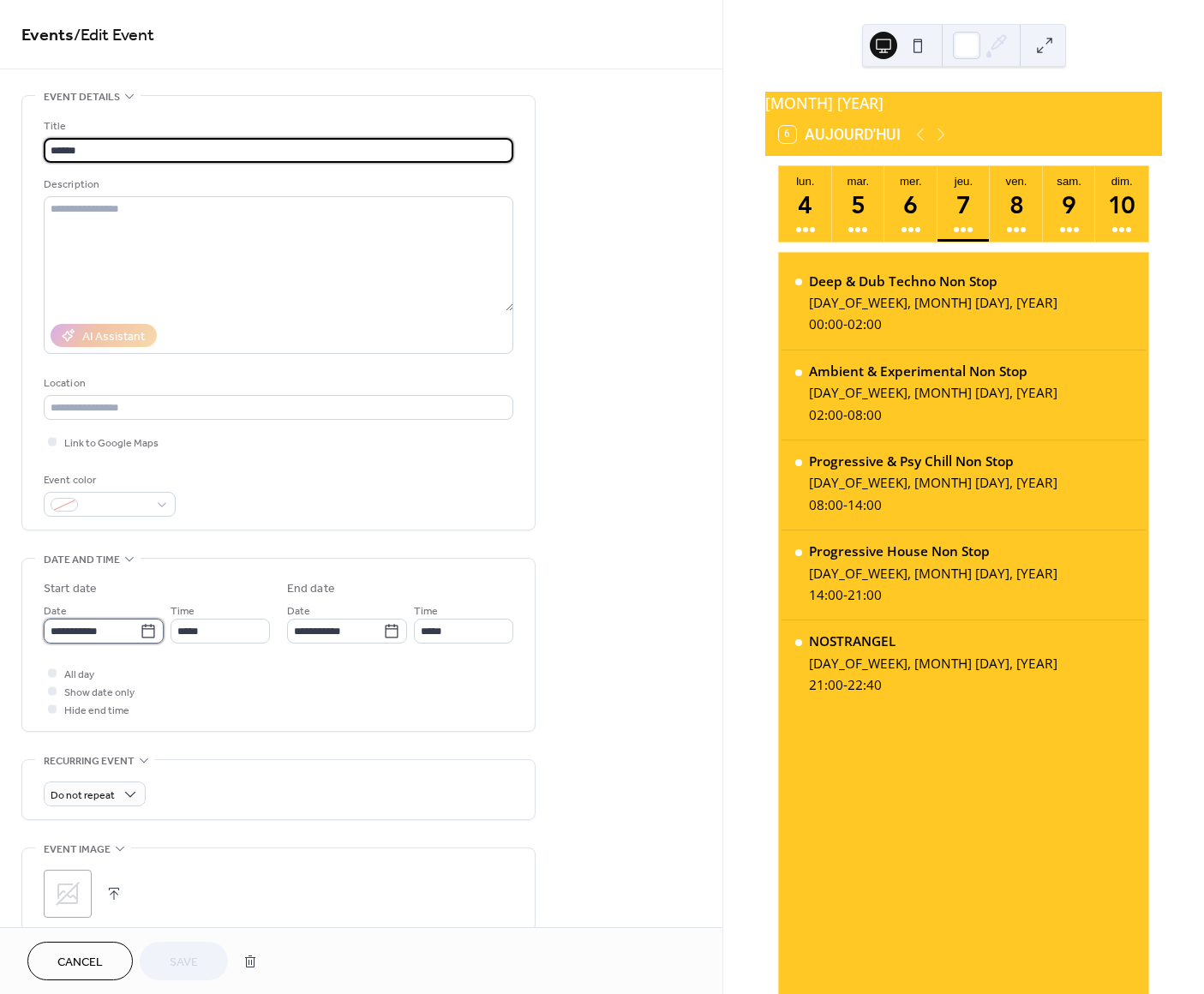 click on "**********" at bounding box center [92, 631] 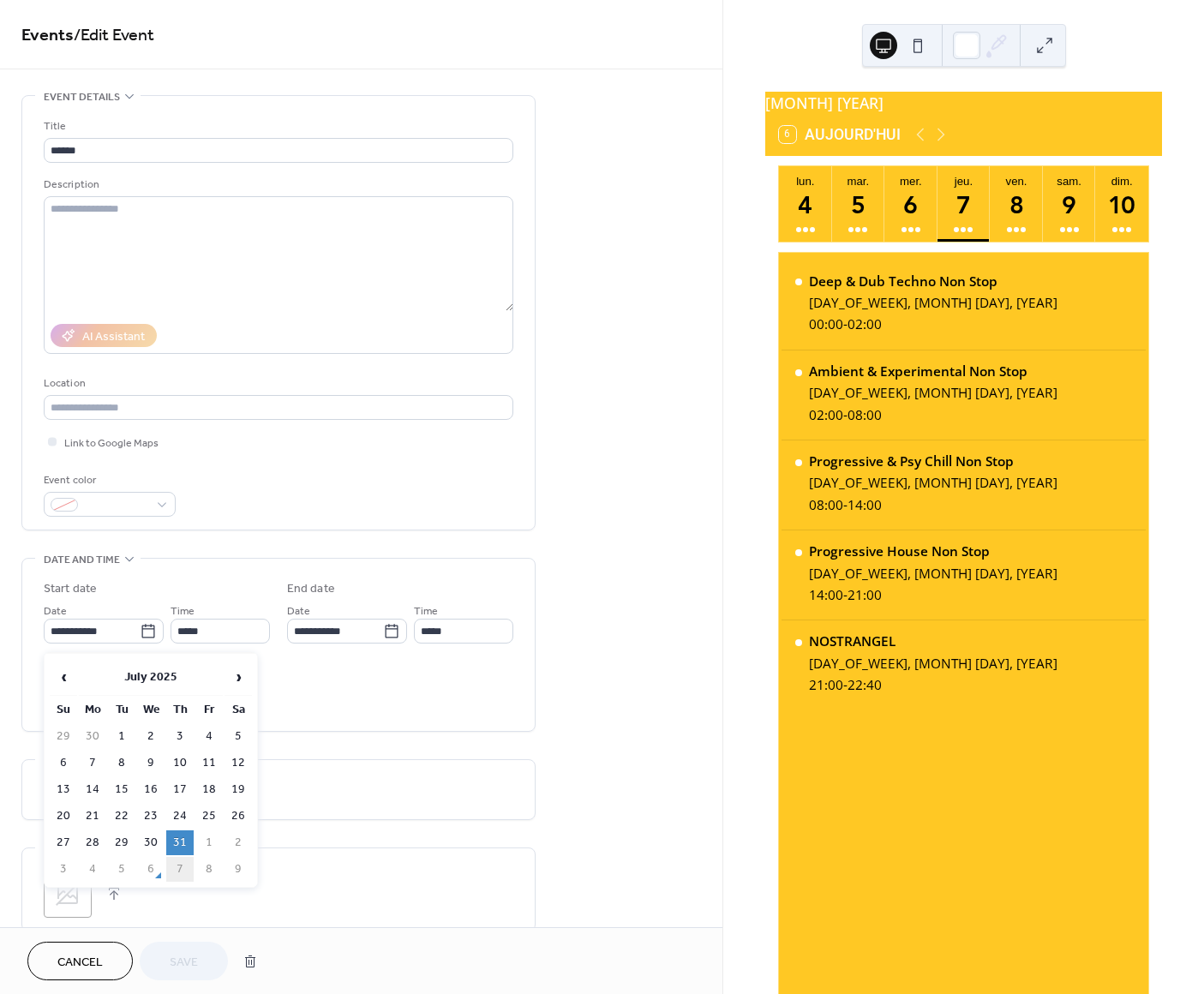 click on "7" at bounding box center [180, 869] 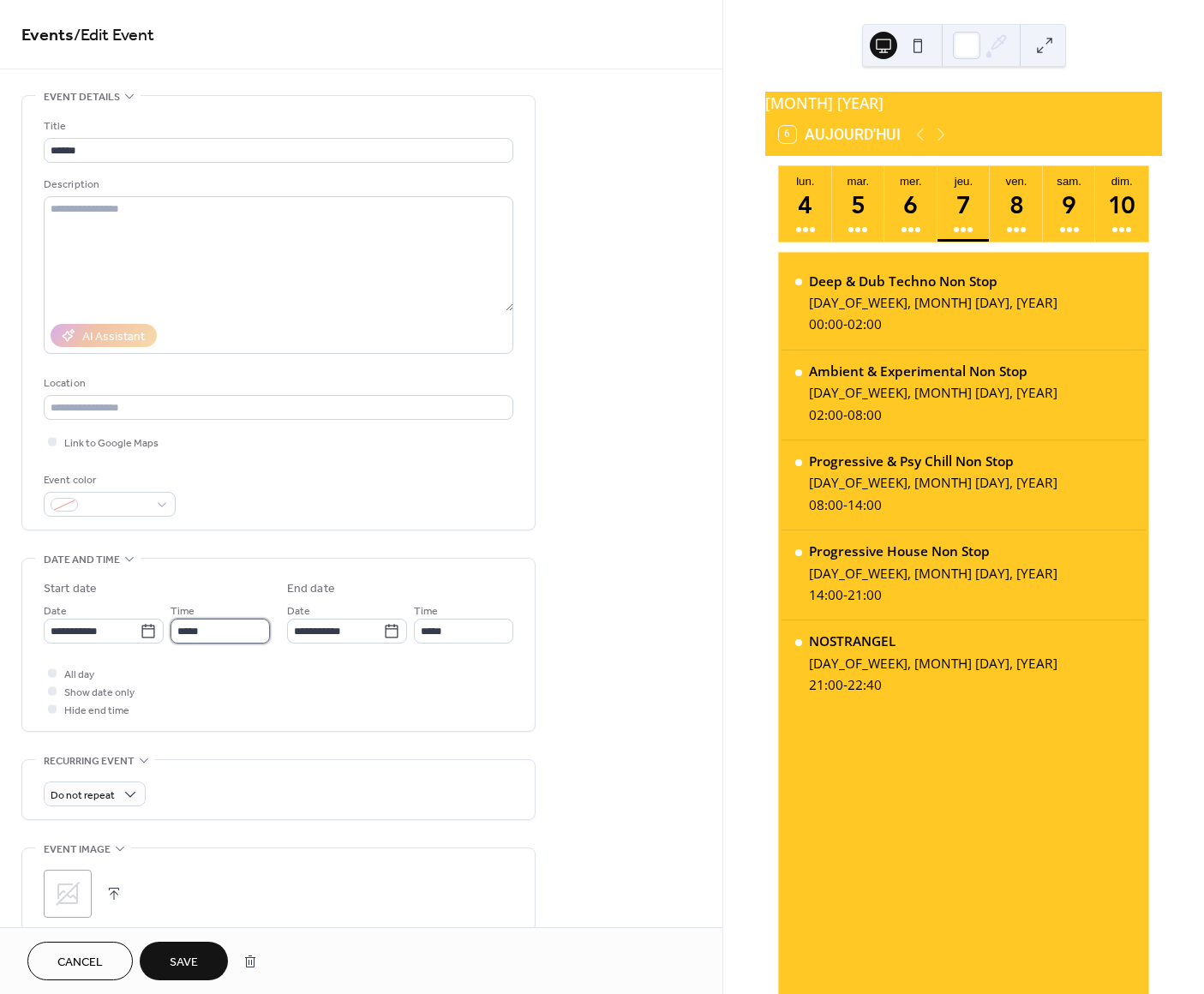 click on "*****" at bounding box center [220, 631] 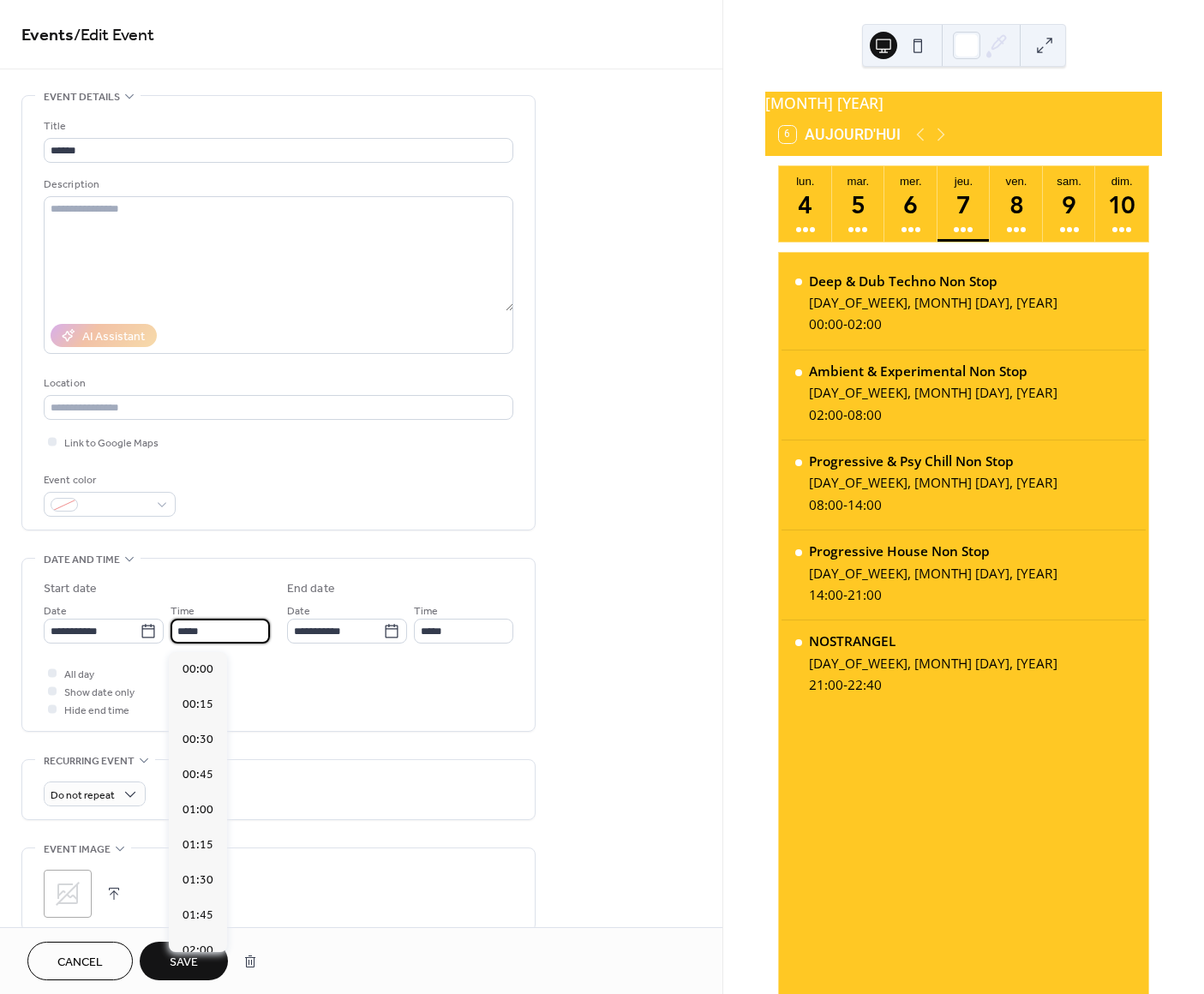 scroll, scrollTop: 3073, scrollLeft: 0, axis: vertical 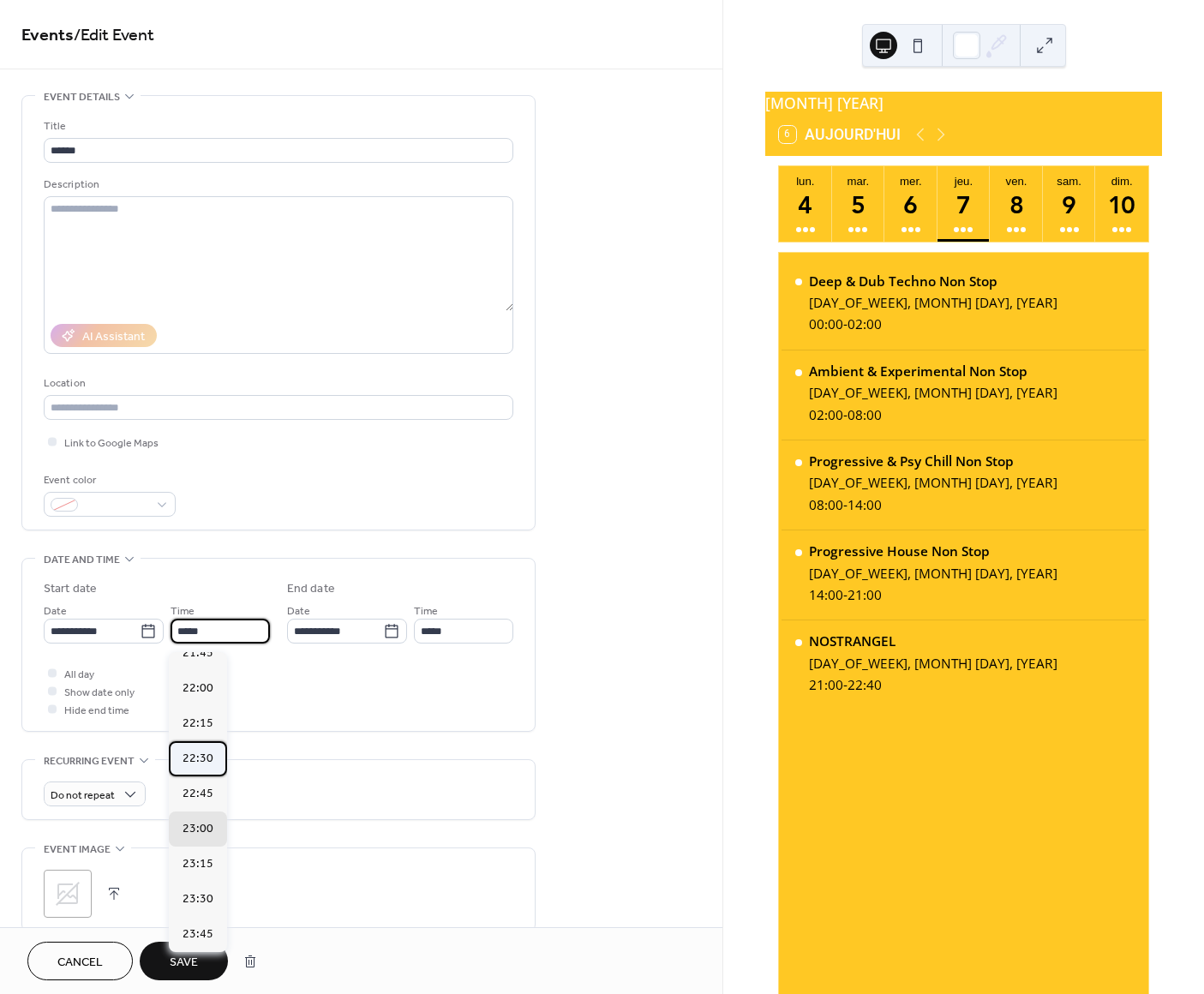click on "22:30" at bounding box center [198, 758] 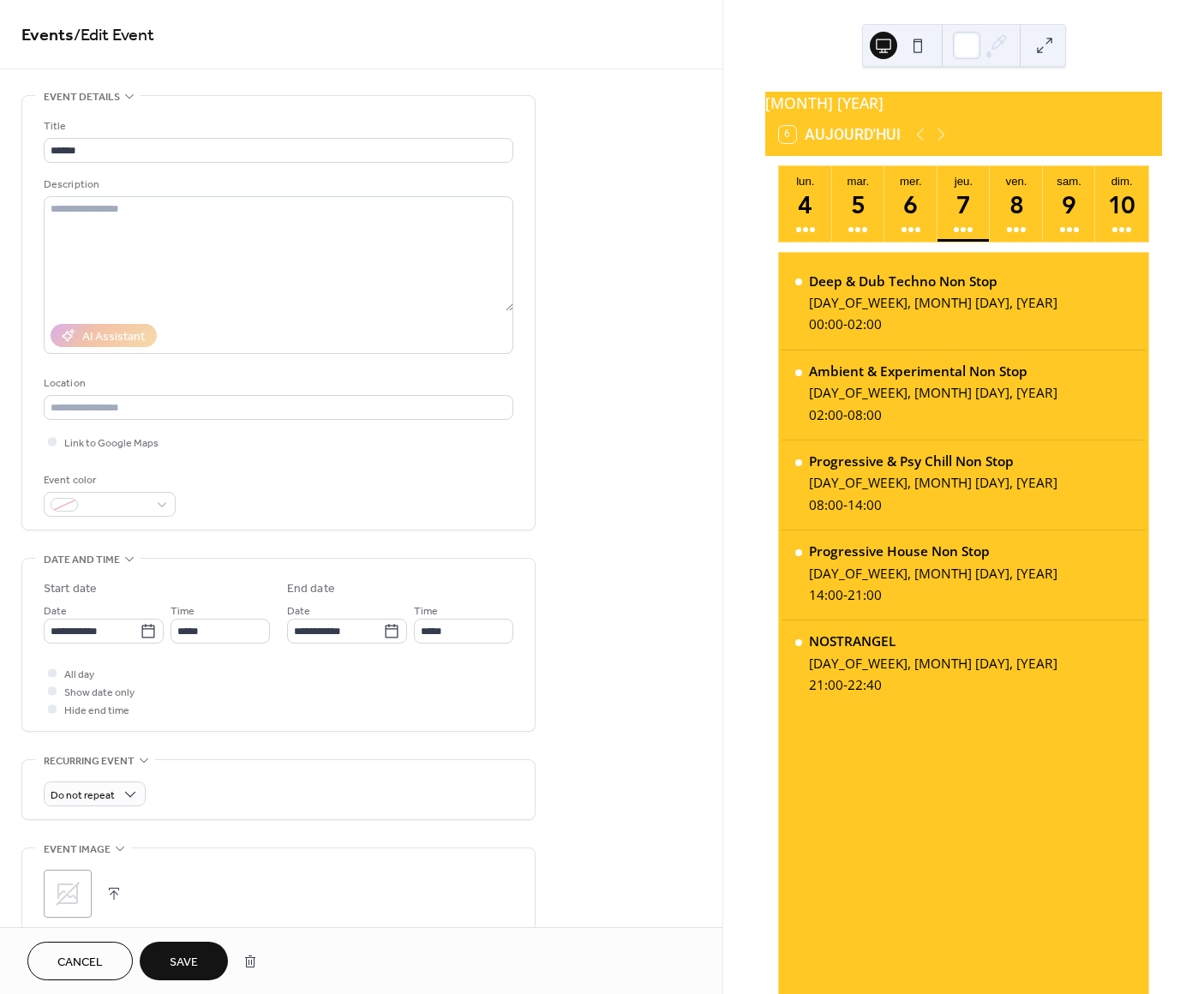 type on "*****" 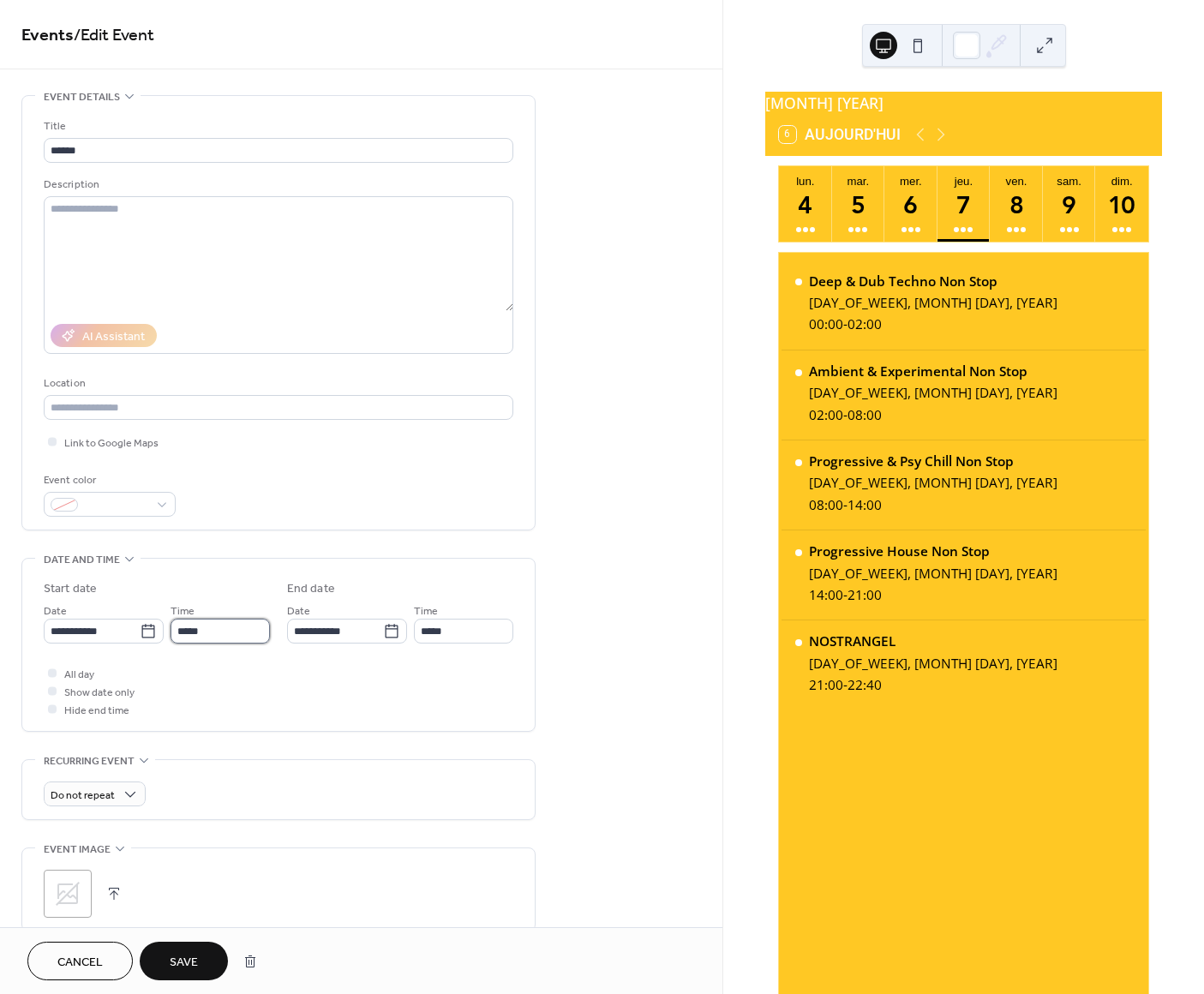 click on "*****" at bounding box center [220, 631] 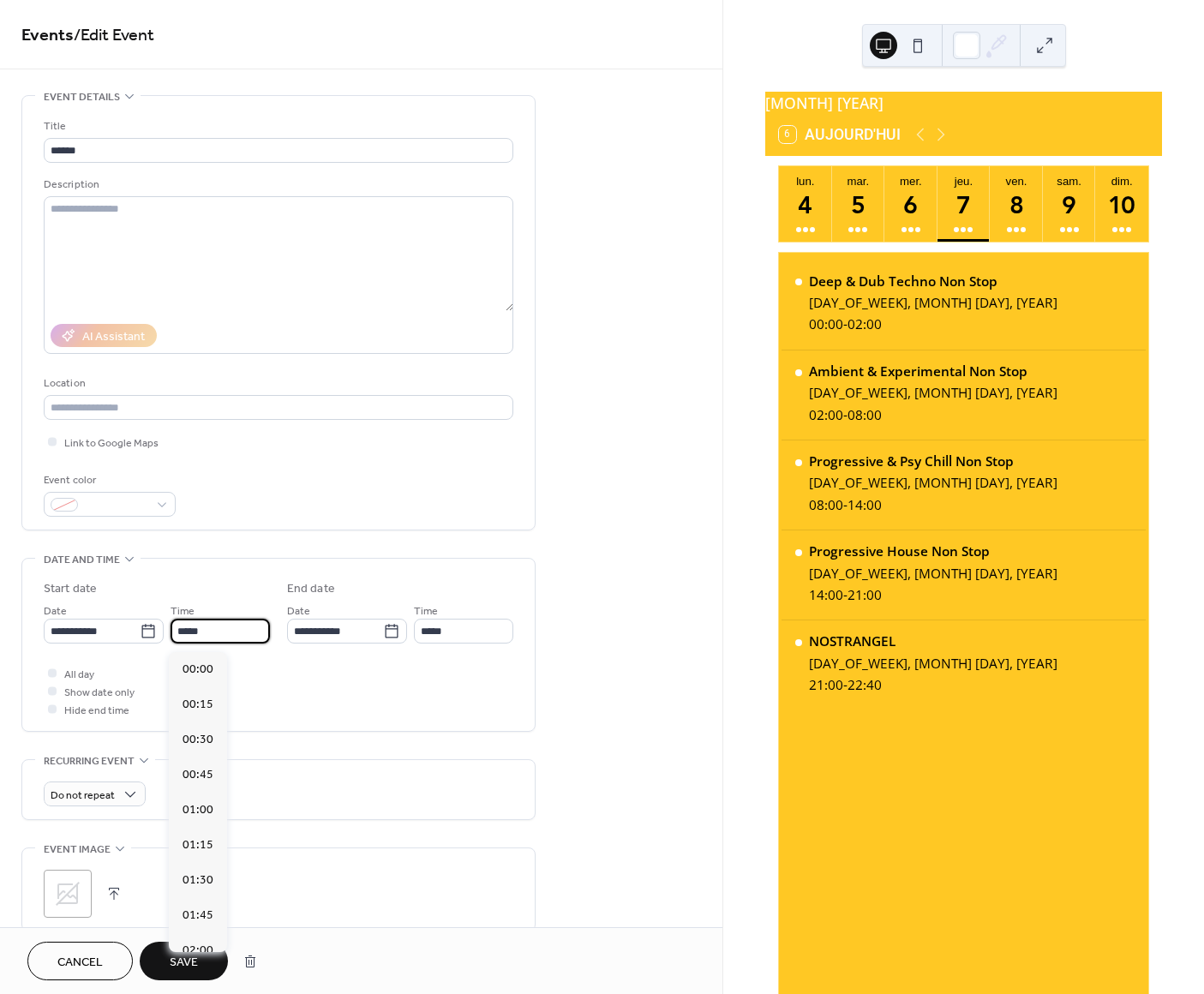 scroll, scrollTop: 3073, scrollLeft: 0, axis: vertical 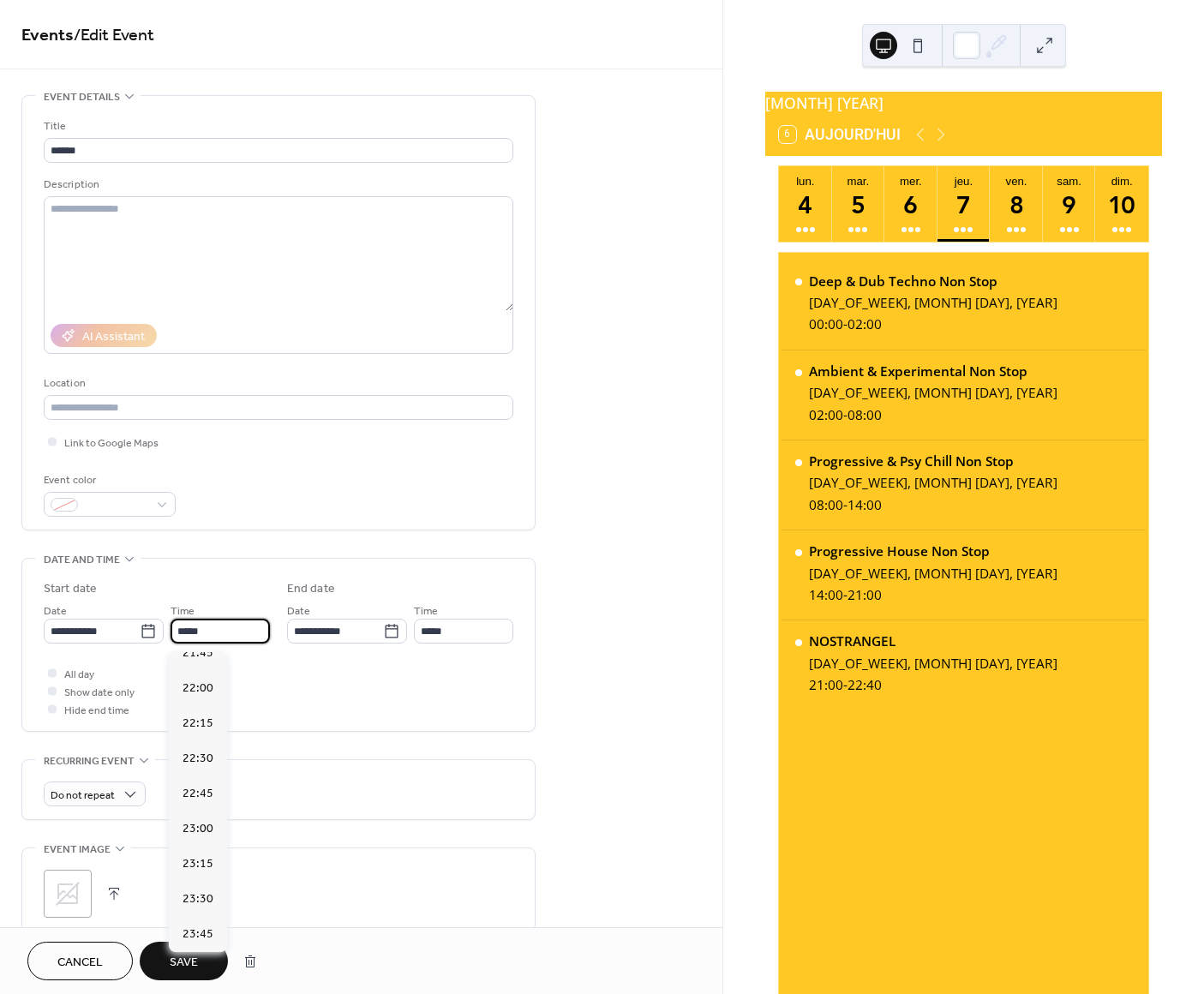 type on "*****" 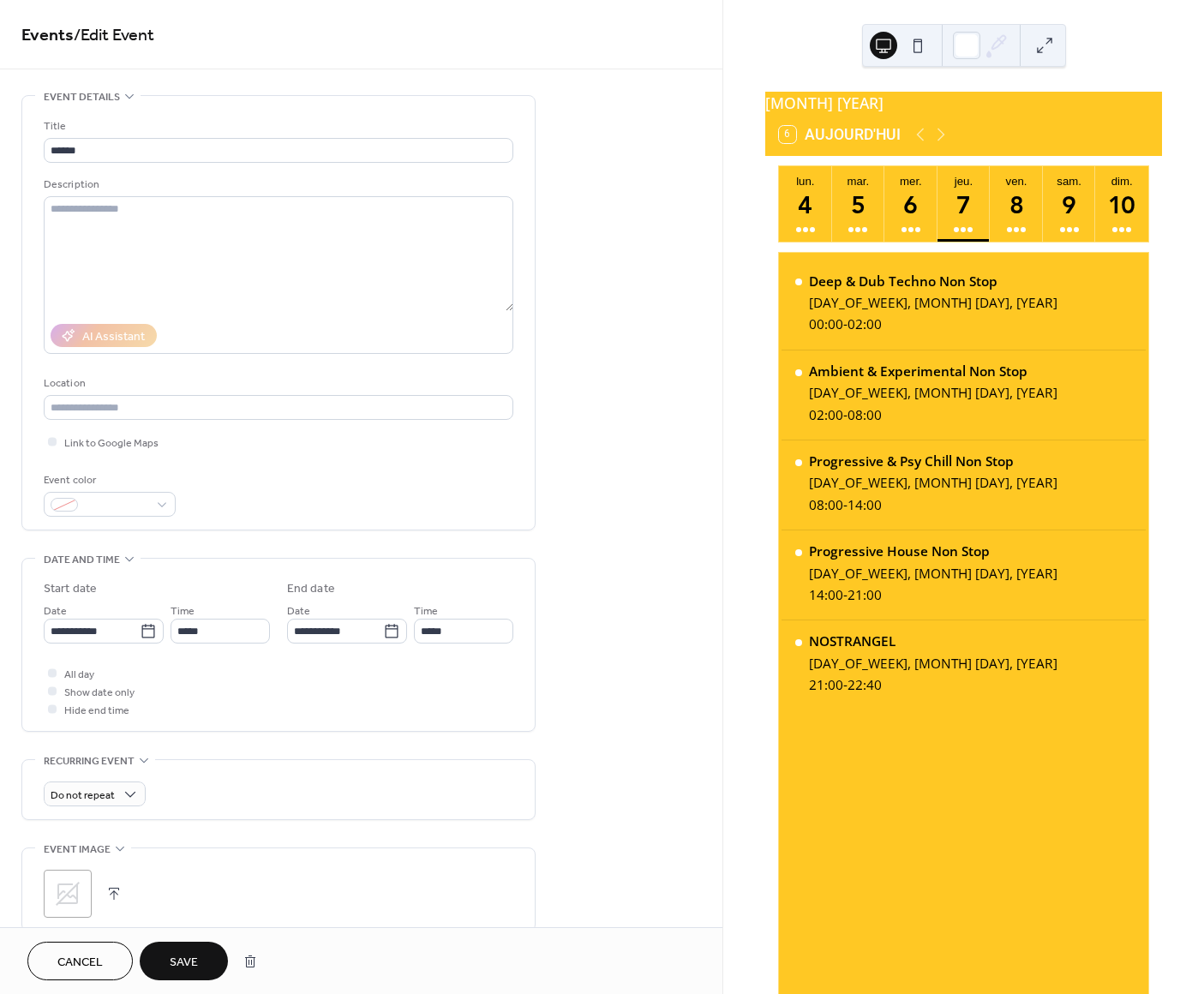 type on "*****" 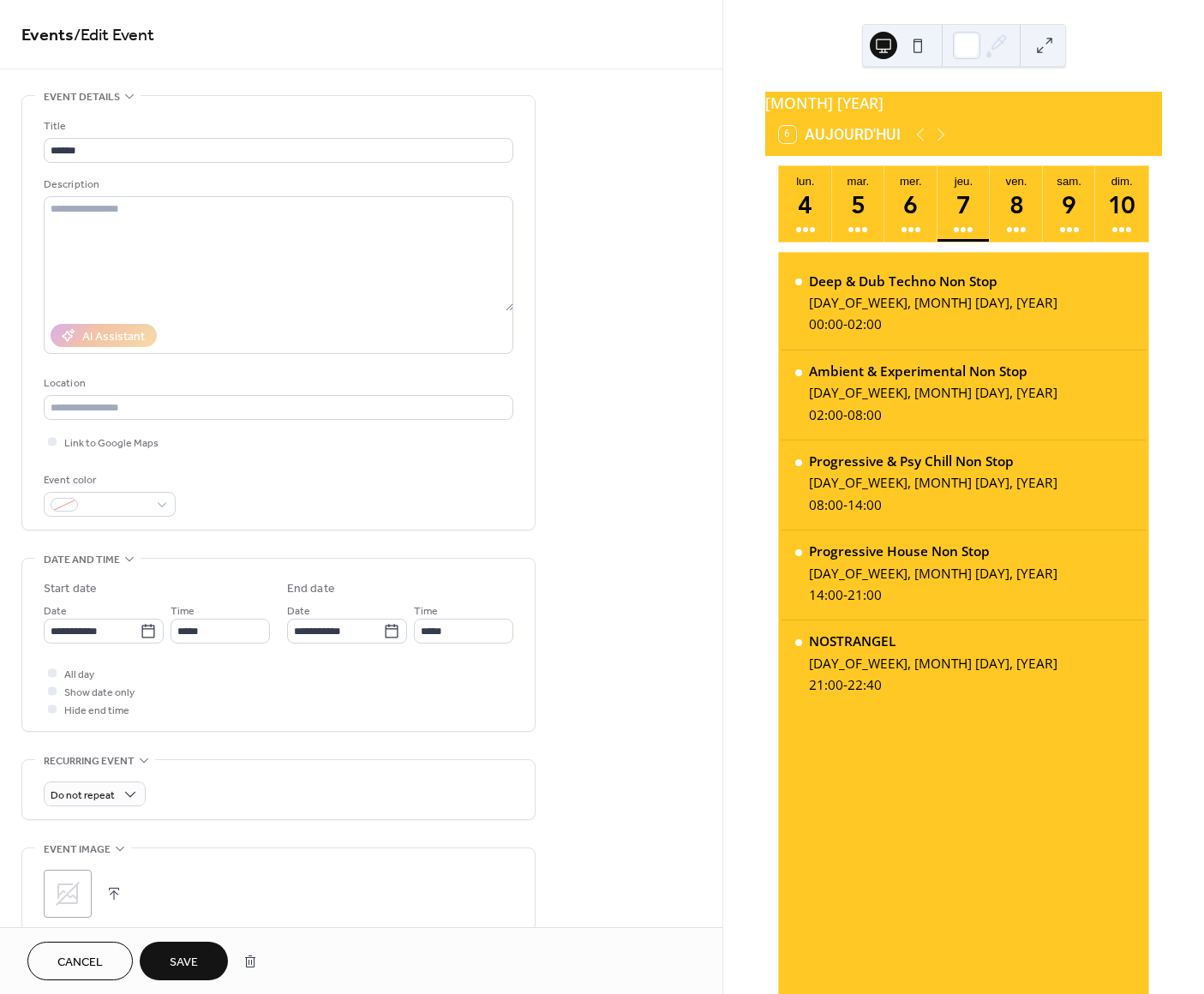 click on "**********" at bounding box center [279, 649] 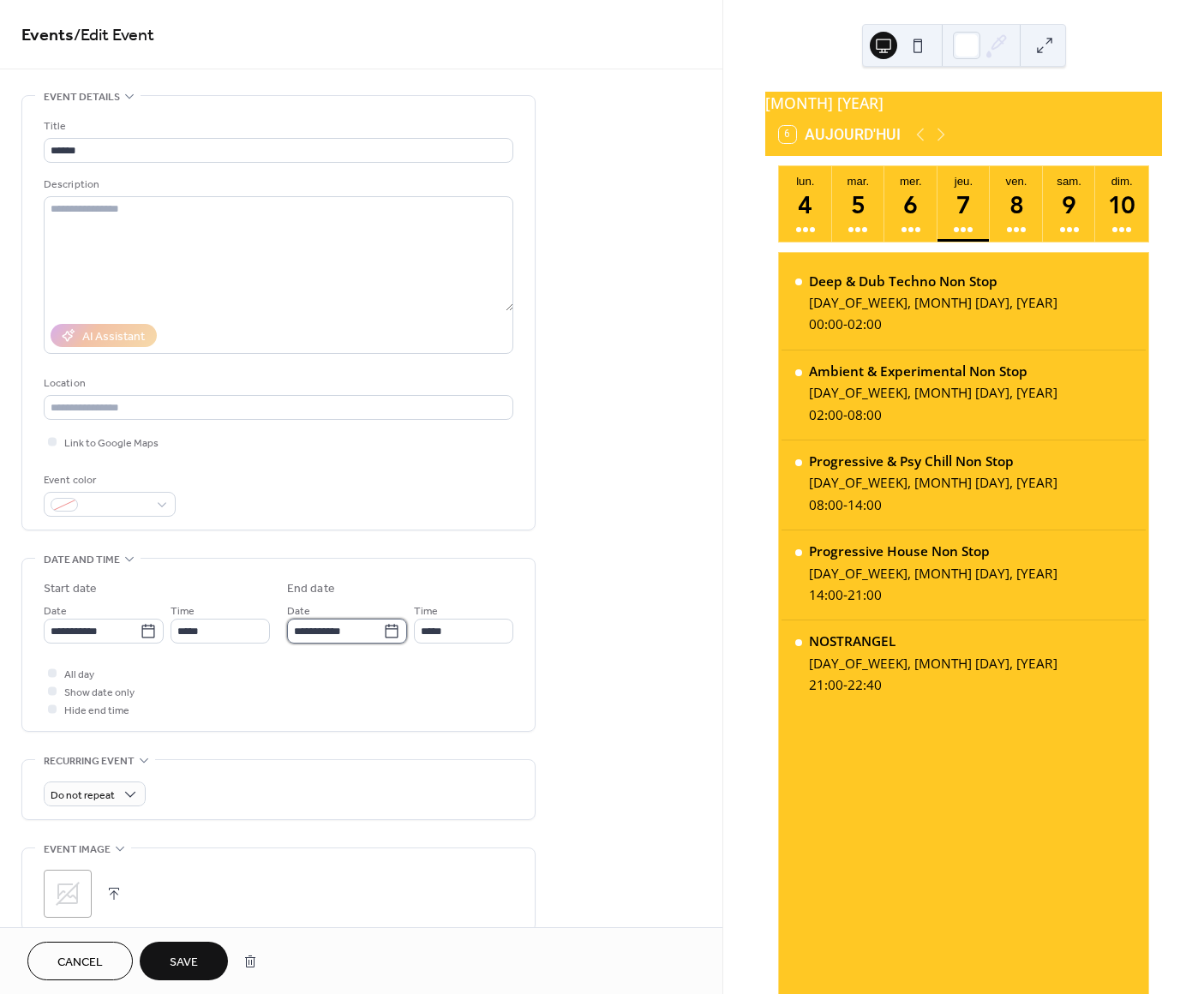 click on "**********" at bounding box center (335, 631) 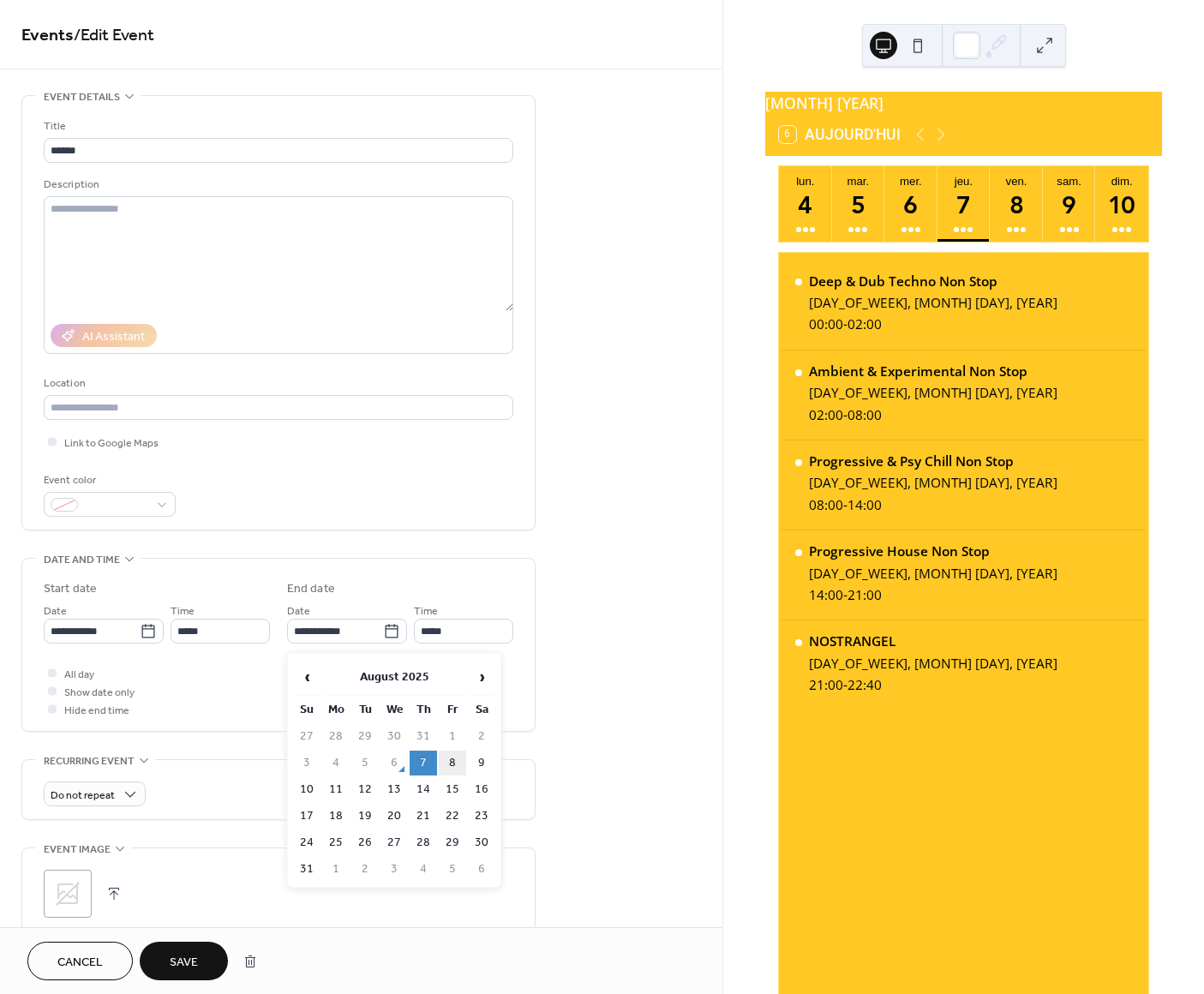 click on "8" at bounding box center (452, 763) 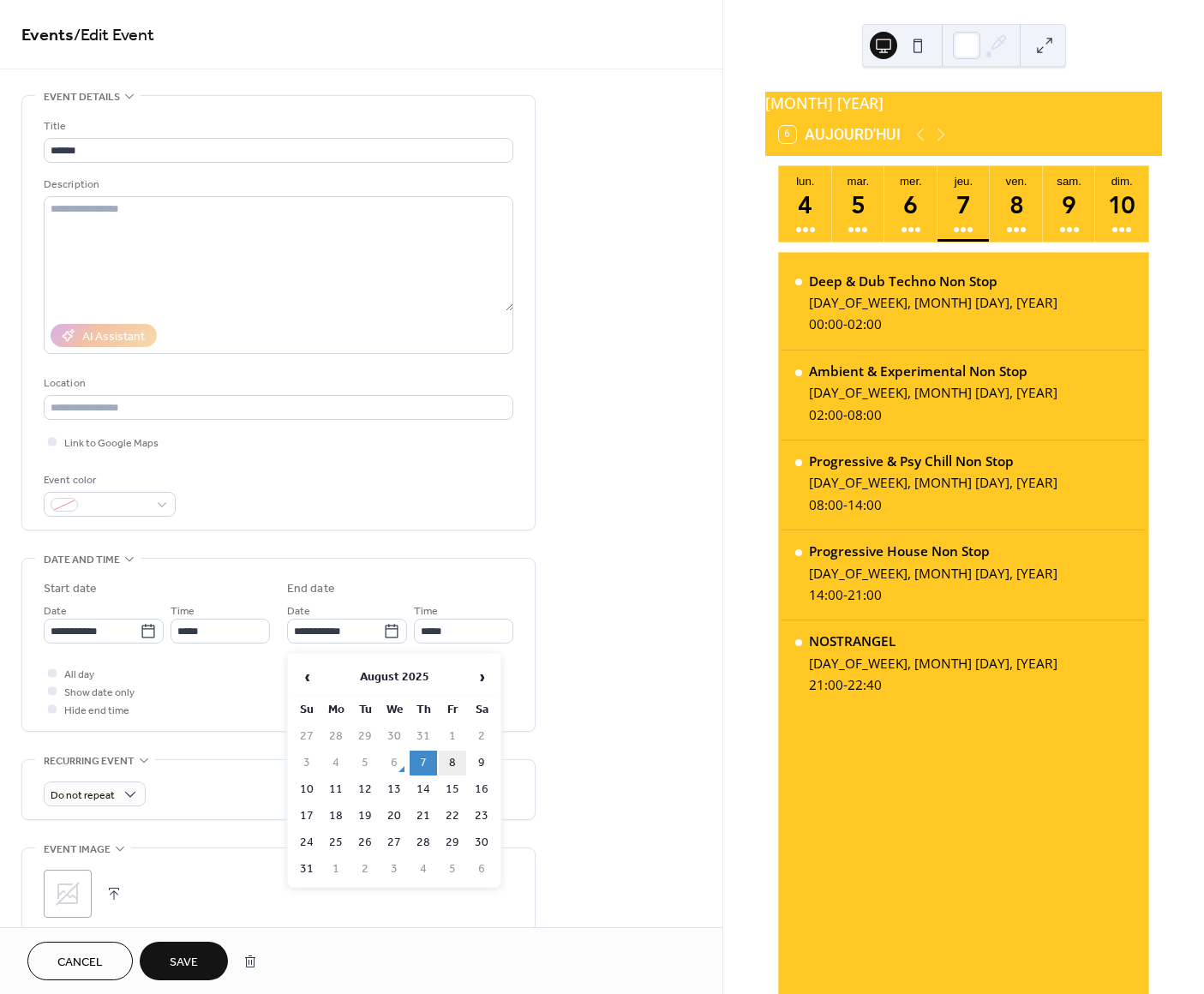 type on "**********" 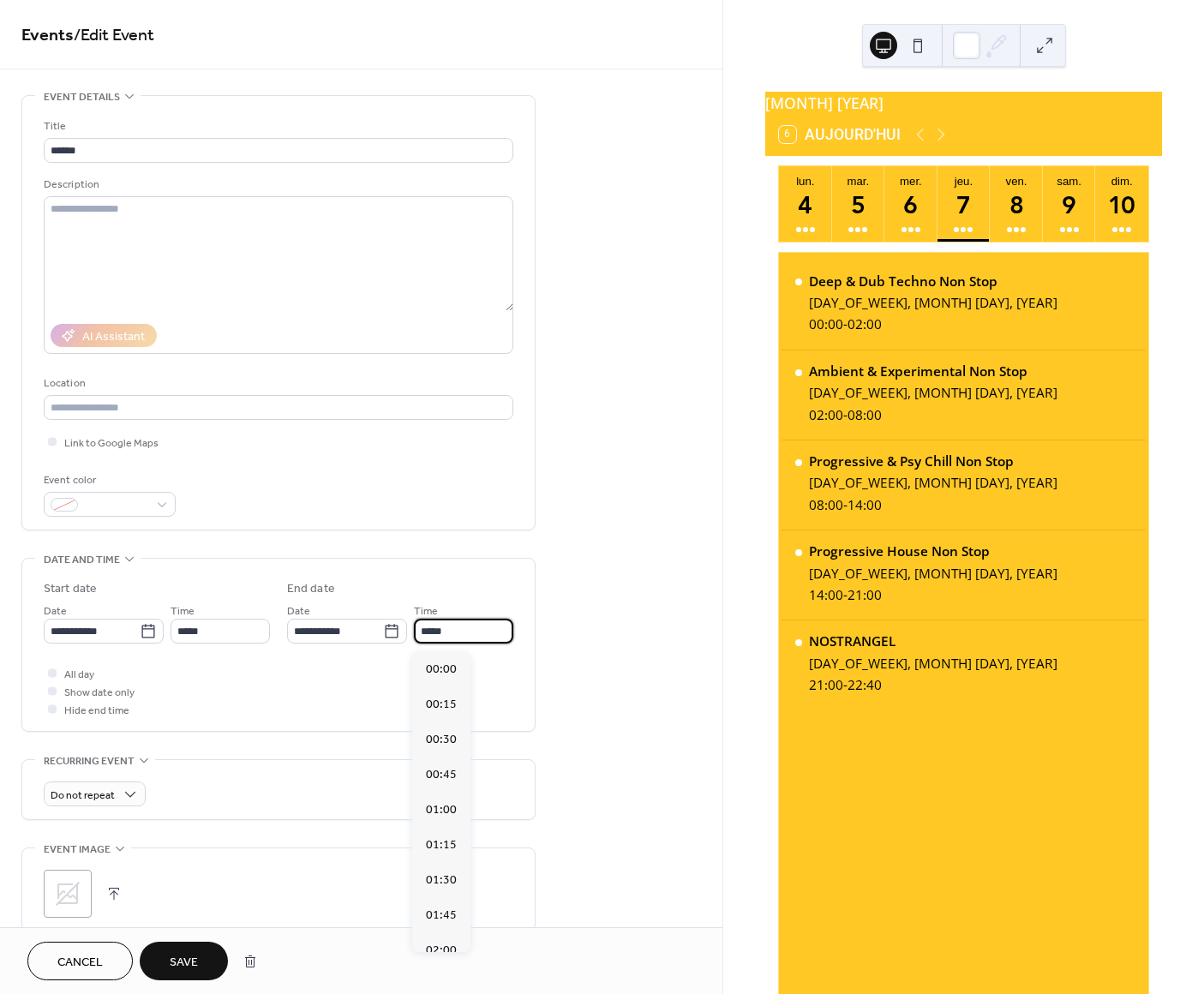 click on "*****" at bounding box center [464, 631] 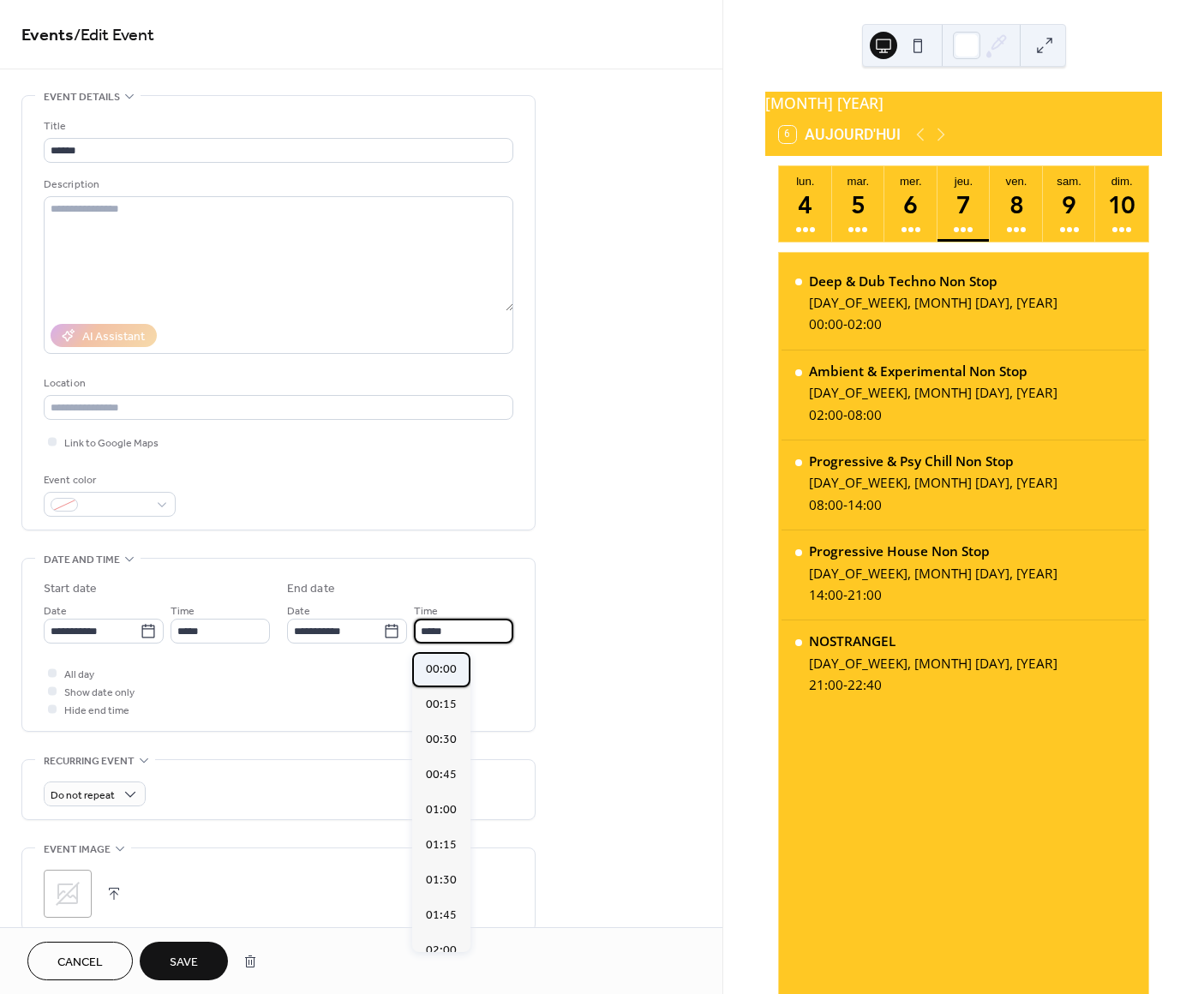 click on "00:00" at bounding box center (441, 669) 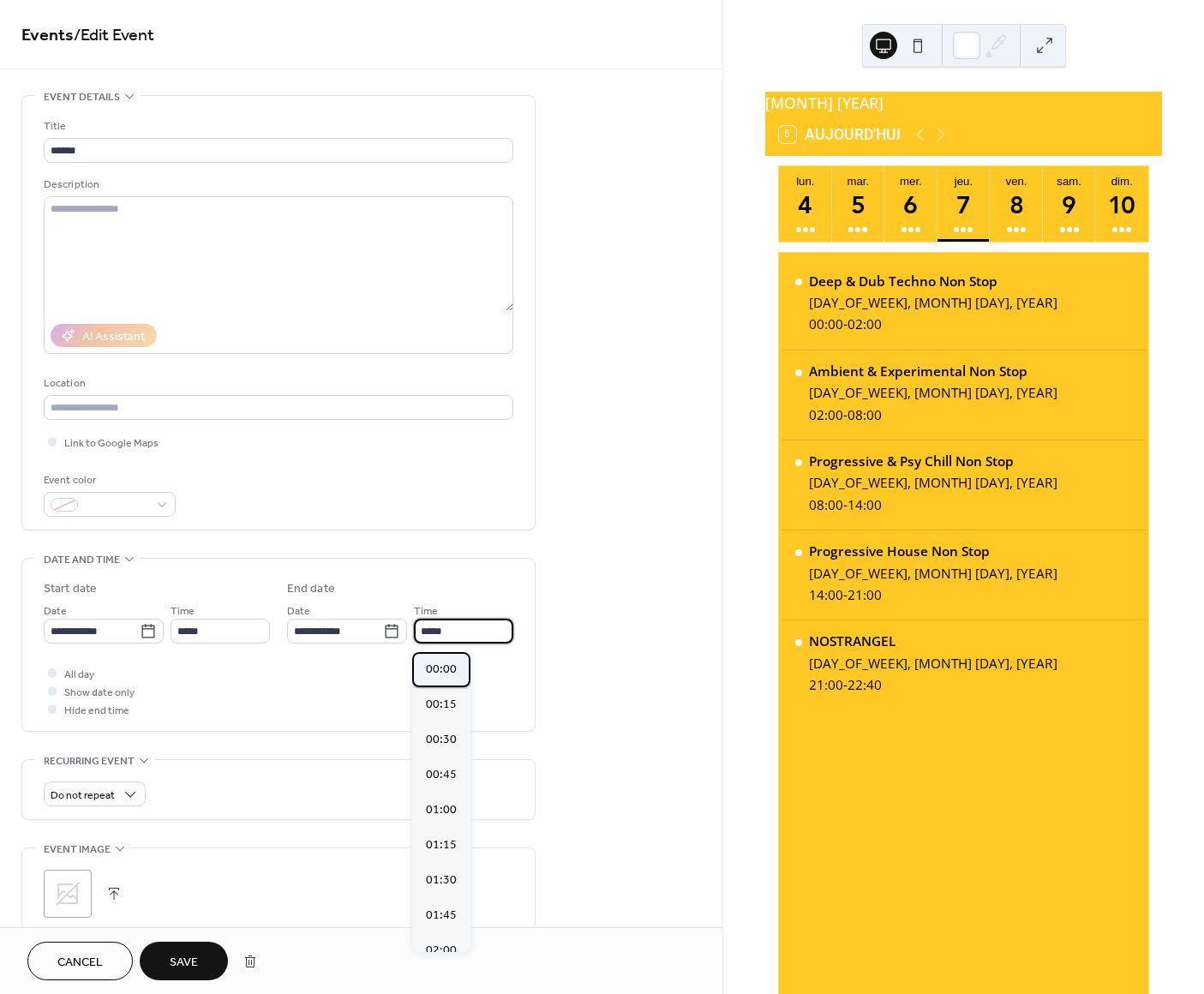 type on "*****" 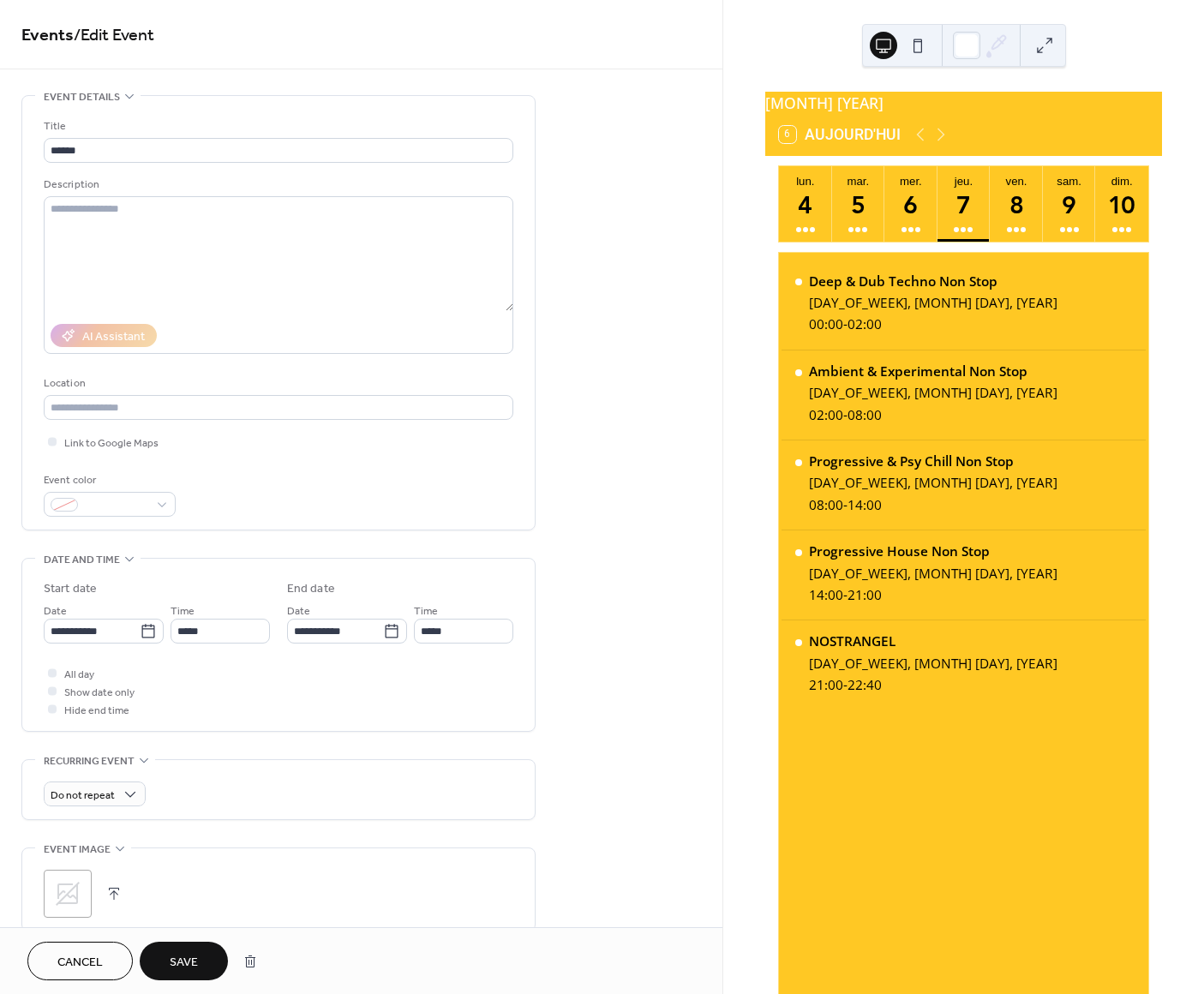 click on "All day Show date only Hide end time" at bounding box center (279, 691) 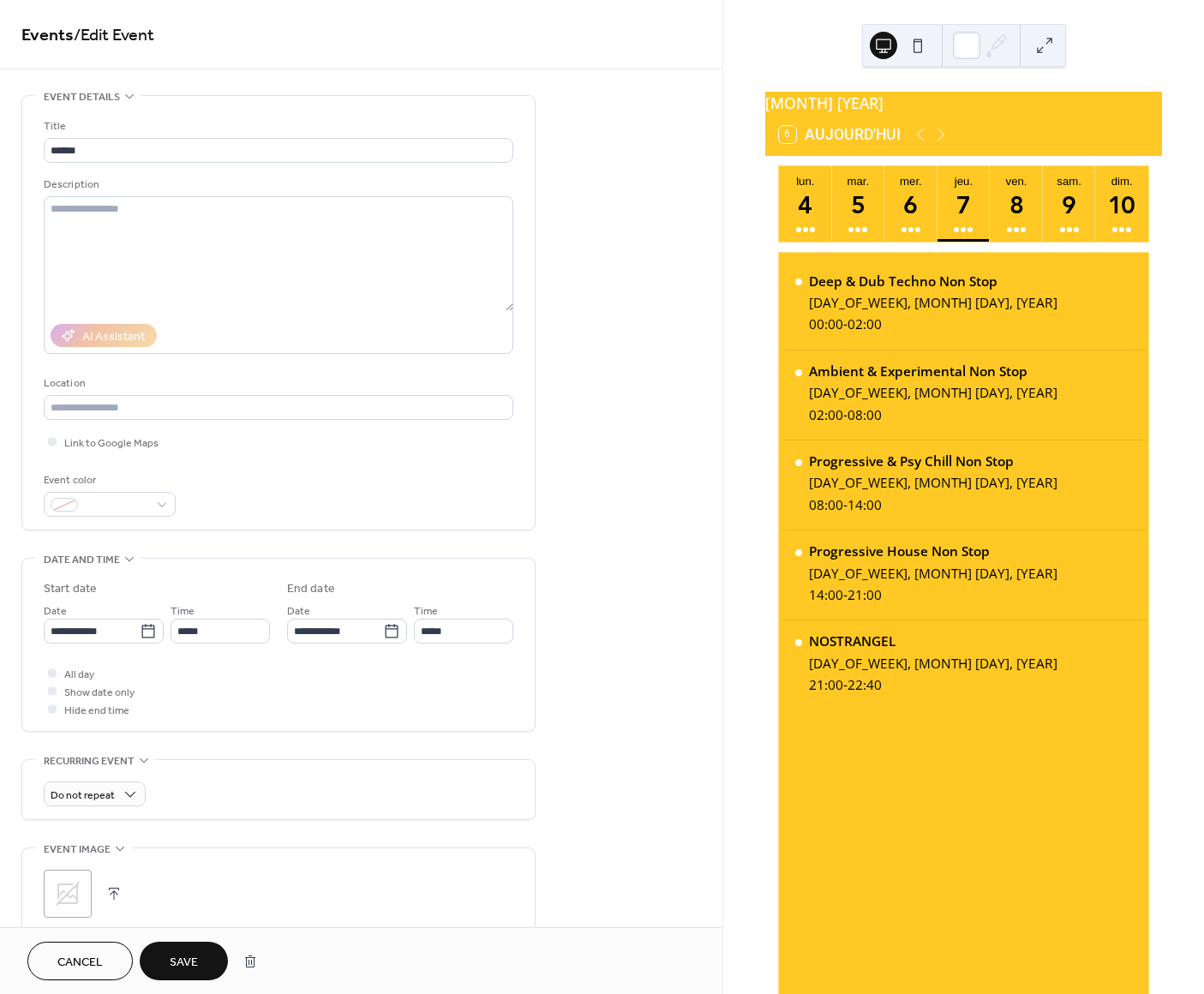 click on "Save" at bounding box center [183, 961] 